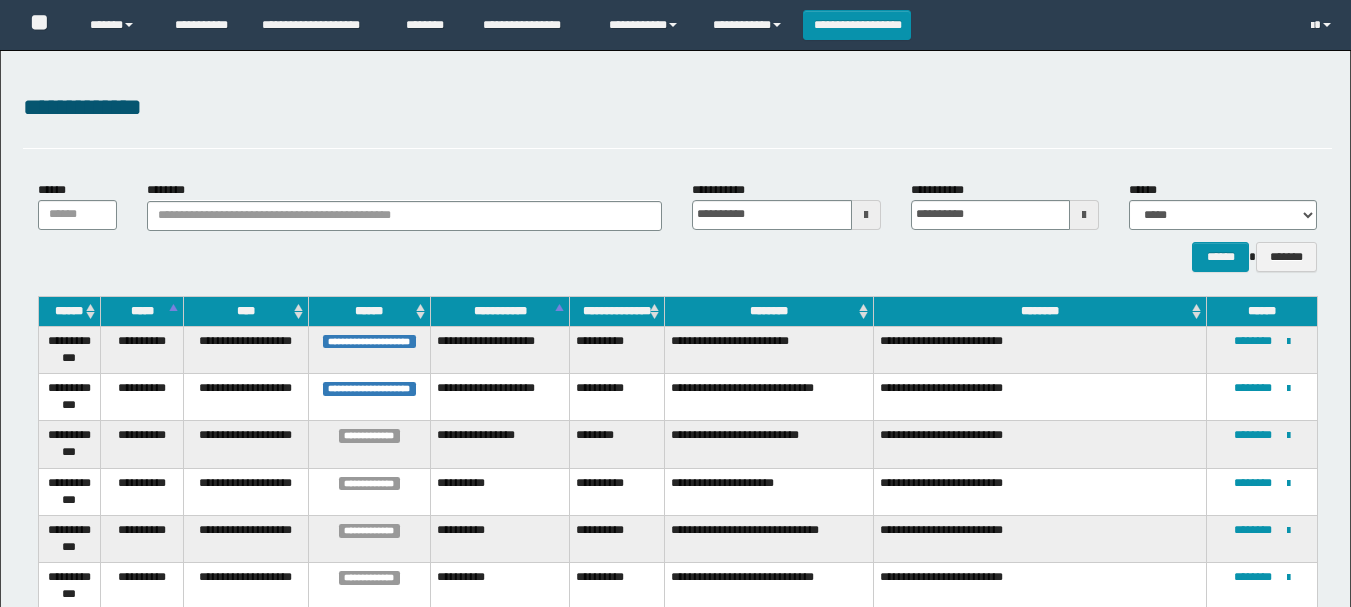 scroll, scrollTop: 0, scrollLeft: 0, axis: both 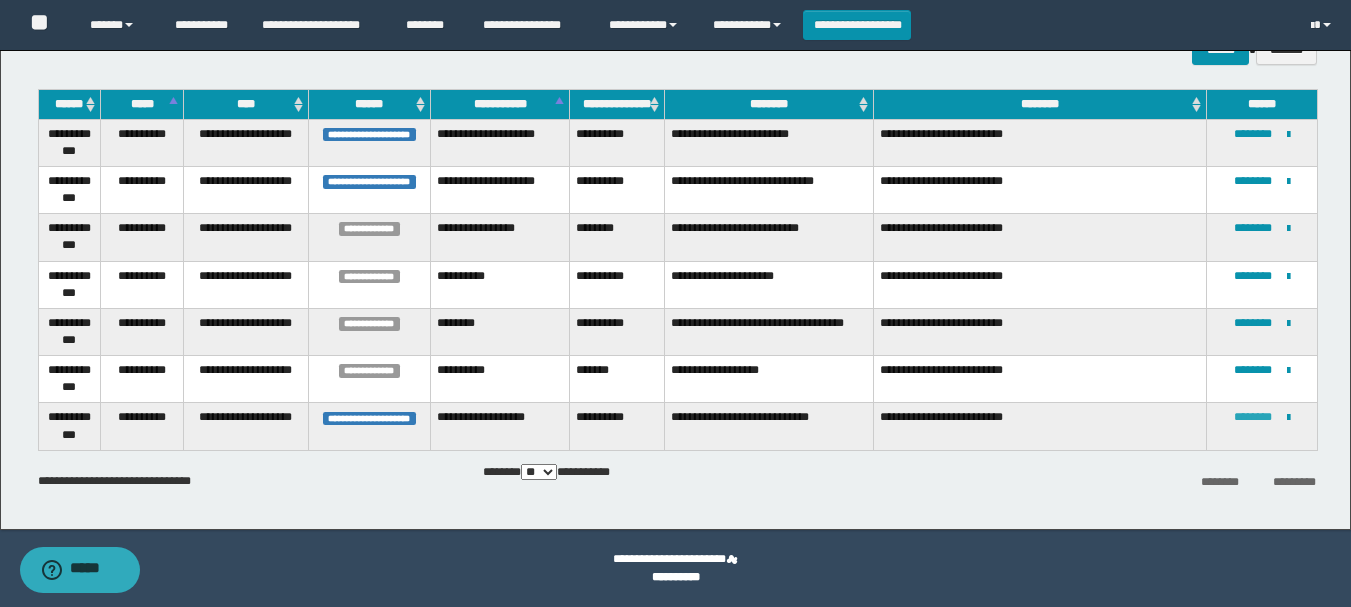 click on "********" at bounding box center [1253, 417] 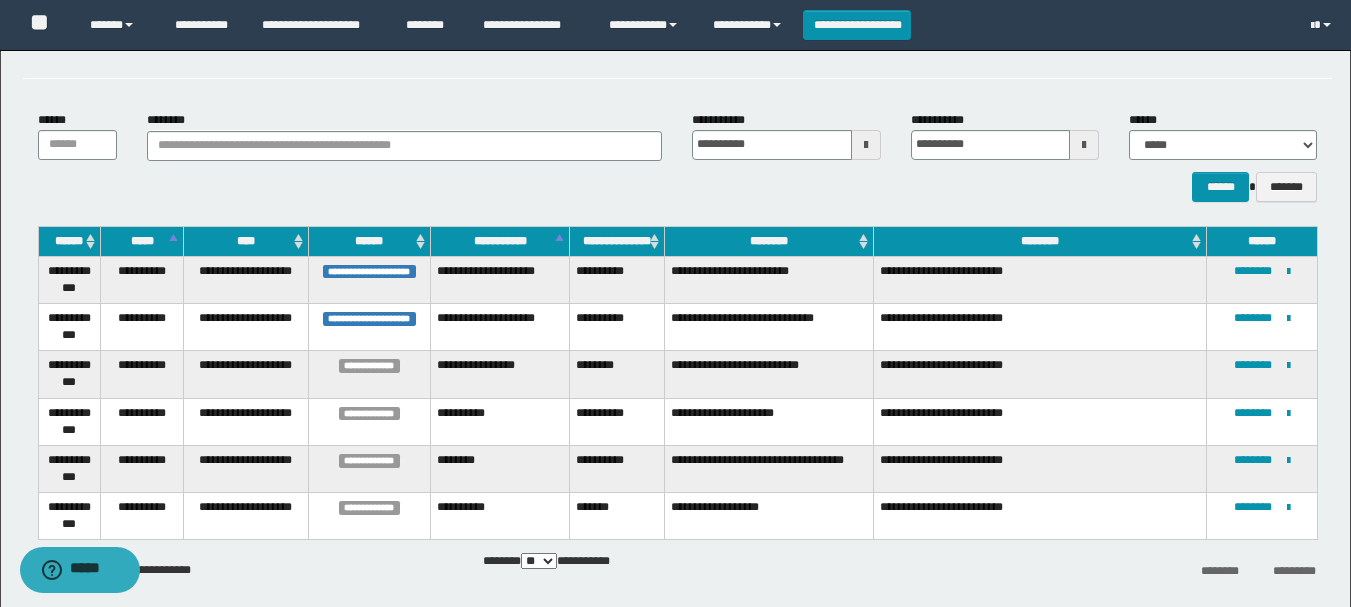 scroll, scrollTop: 160, scrollLeft: 0, axis: vertical 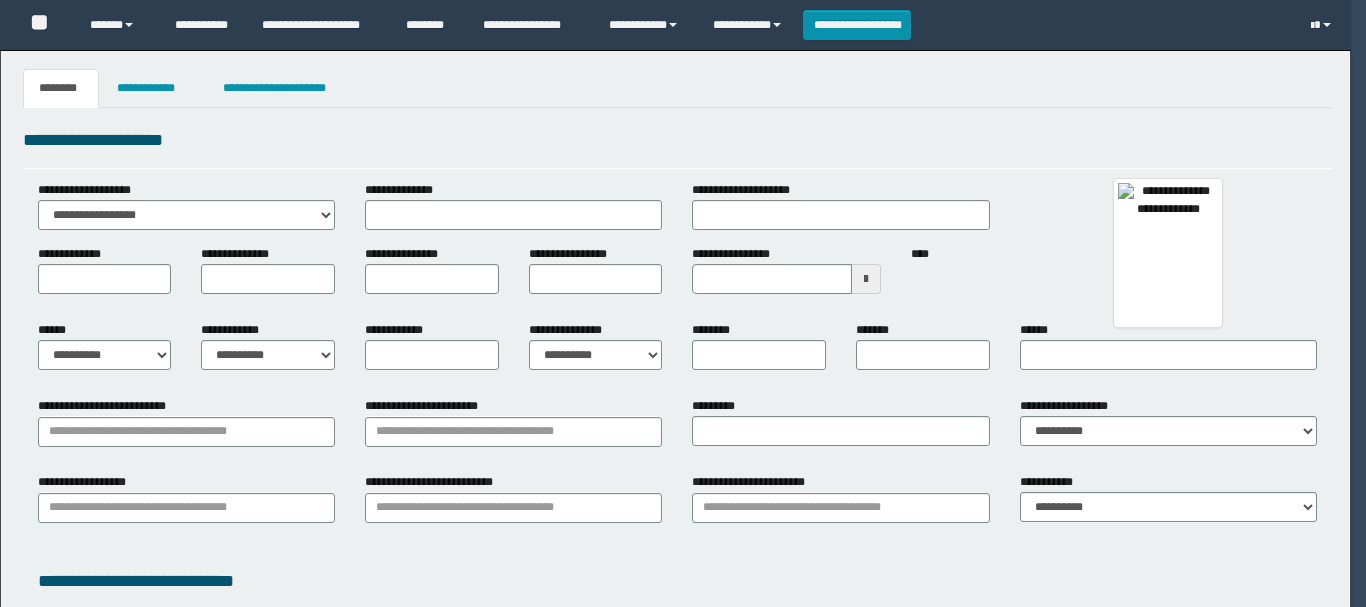 type 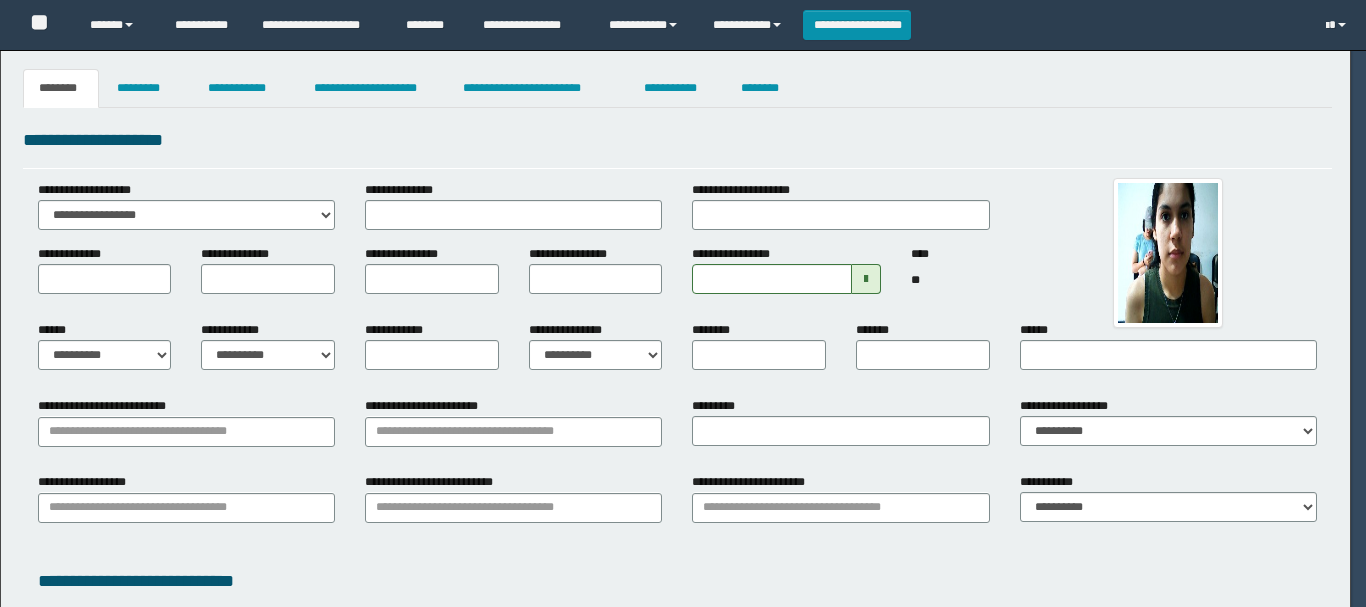type on "**********" 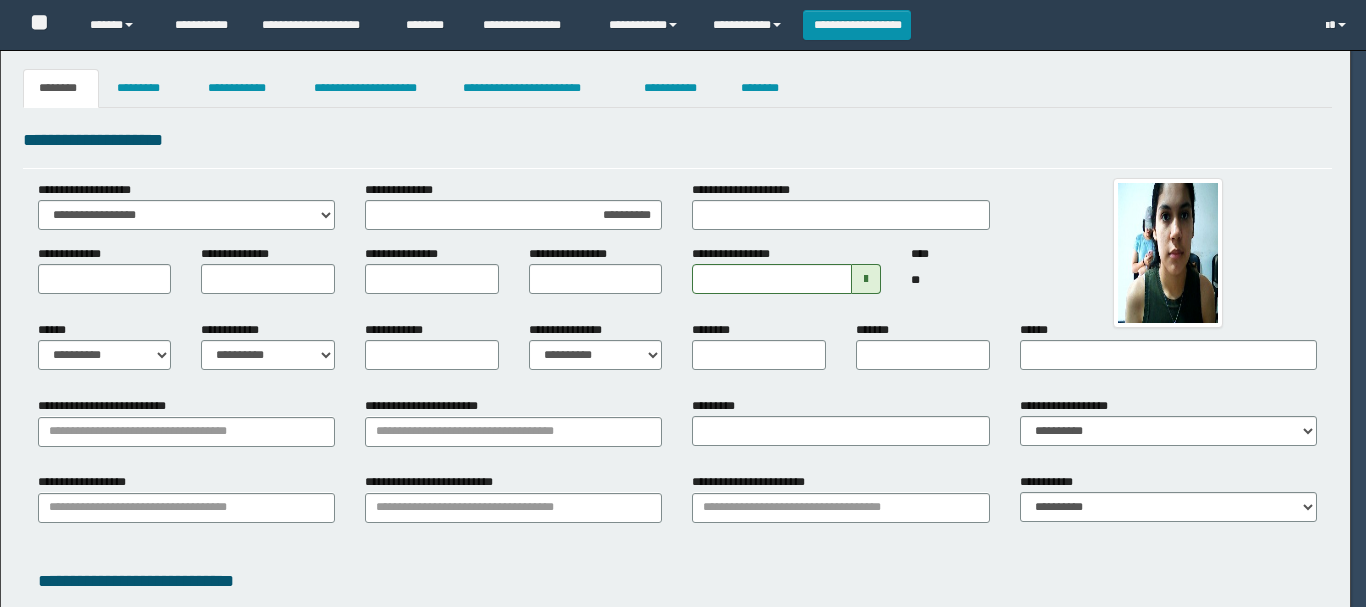 type on "********" 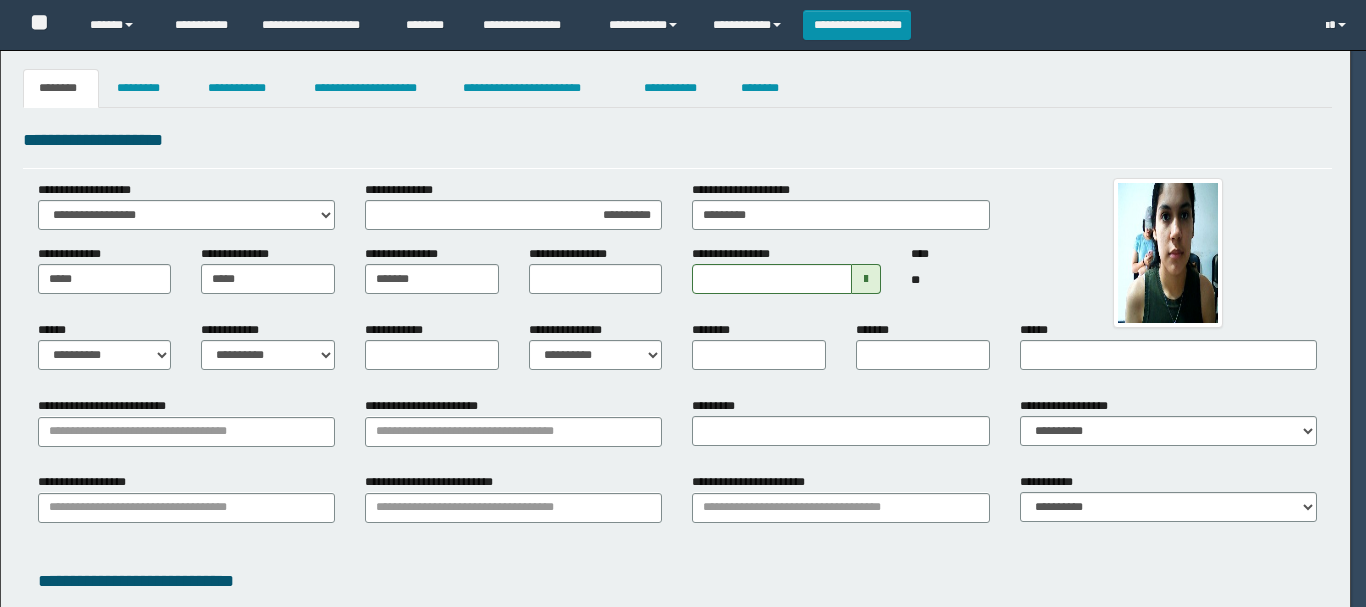type on "********" 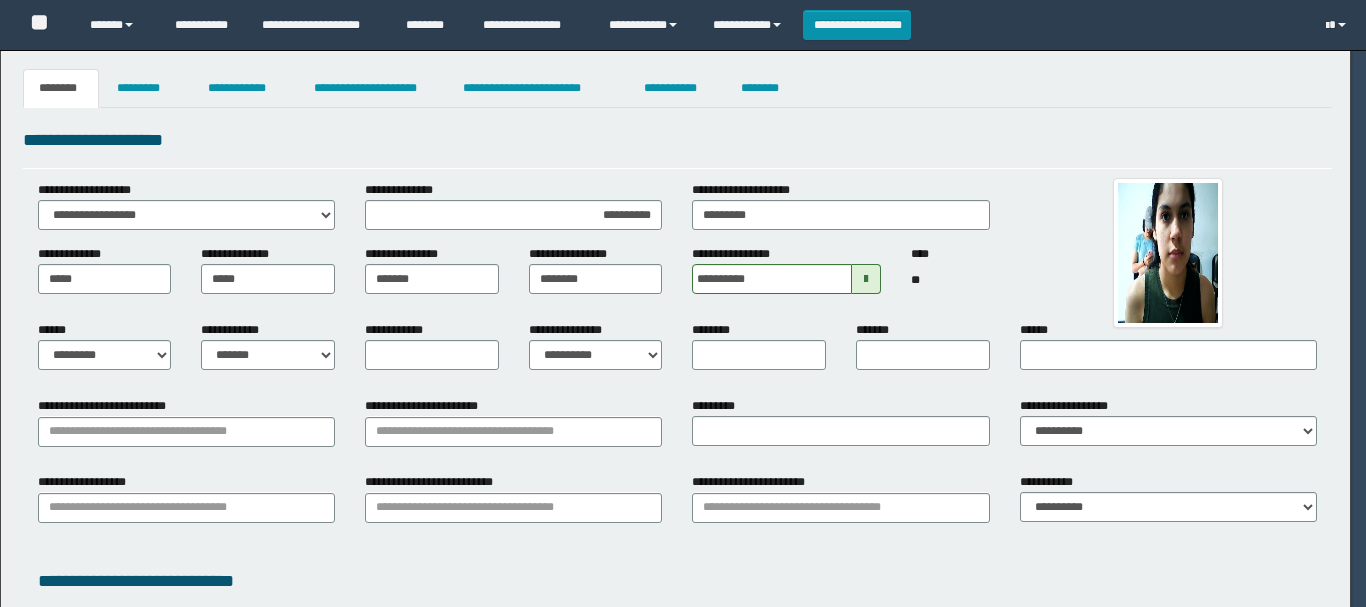 type on "*" 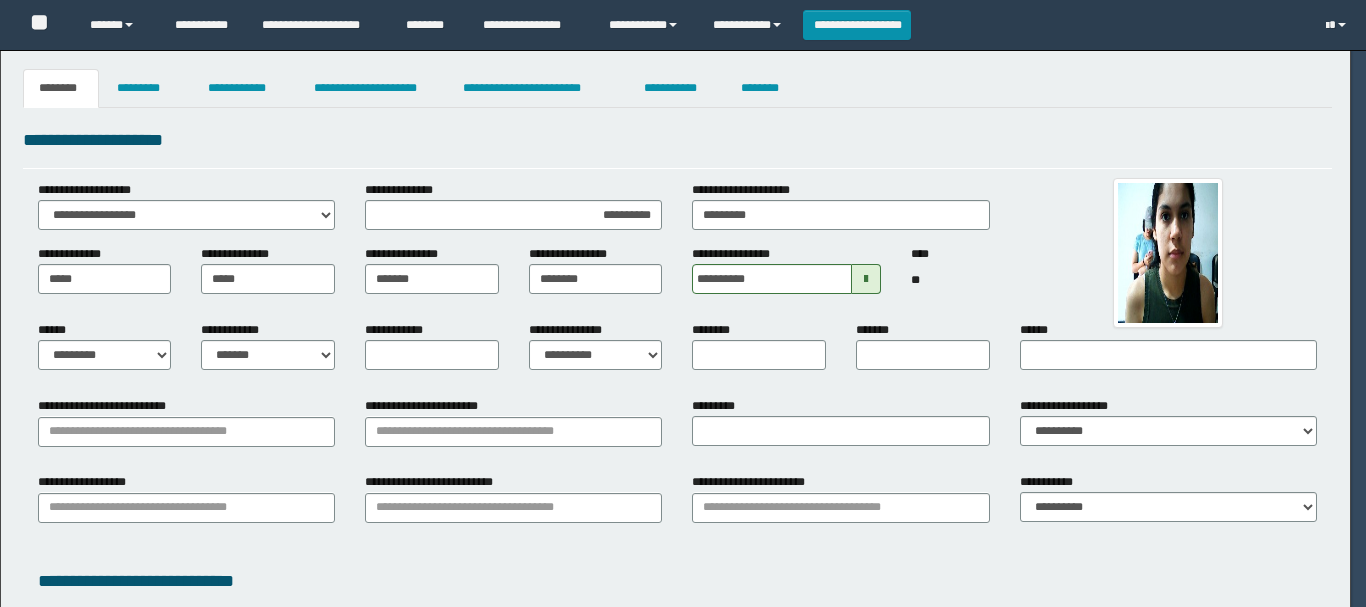 select on "*" 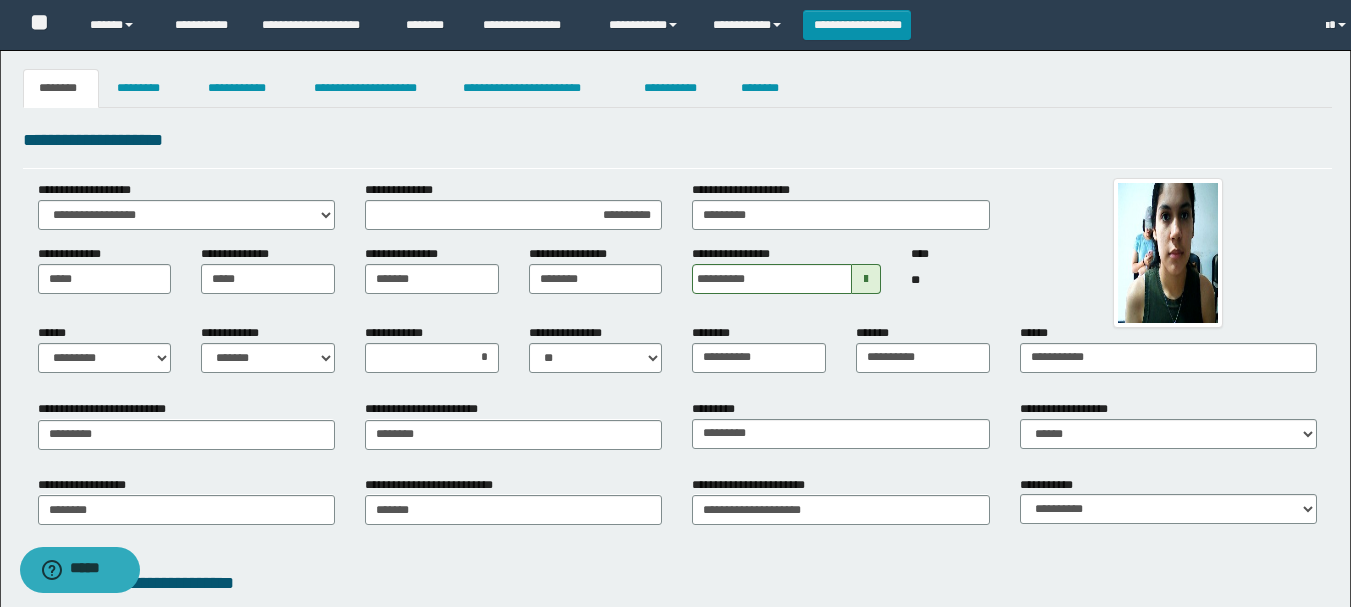 scroll, scrollTop: 0, scrollLeft: 0, axis: both 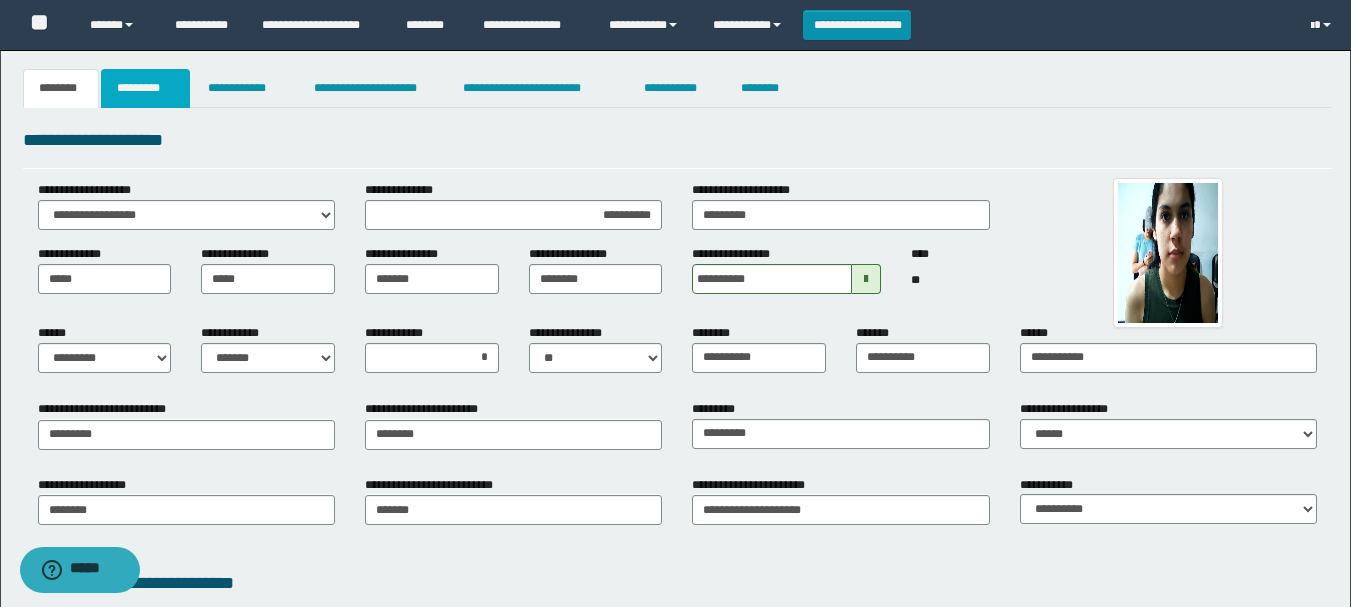 drag, startPoint x: 117, startPoint y: 90, endPoint x: 211, endPoint y: 113, distance: 96.77293 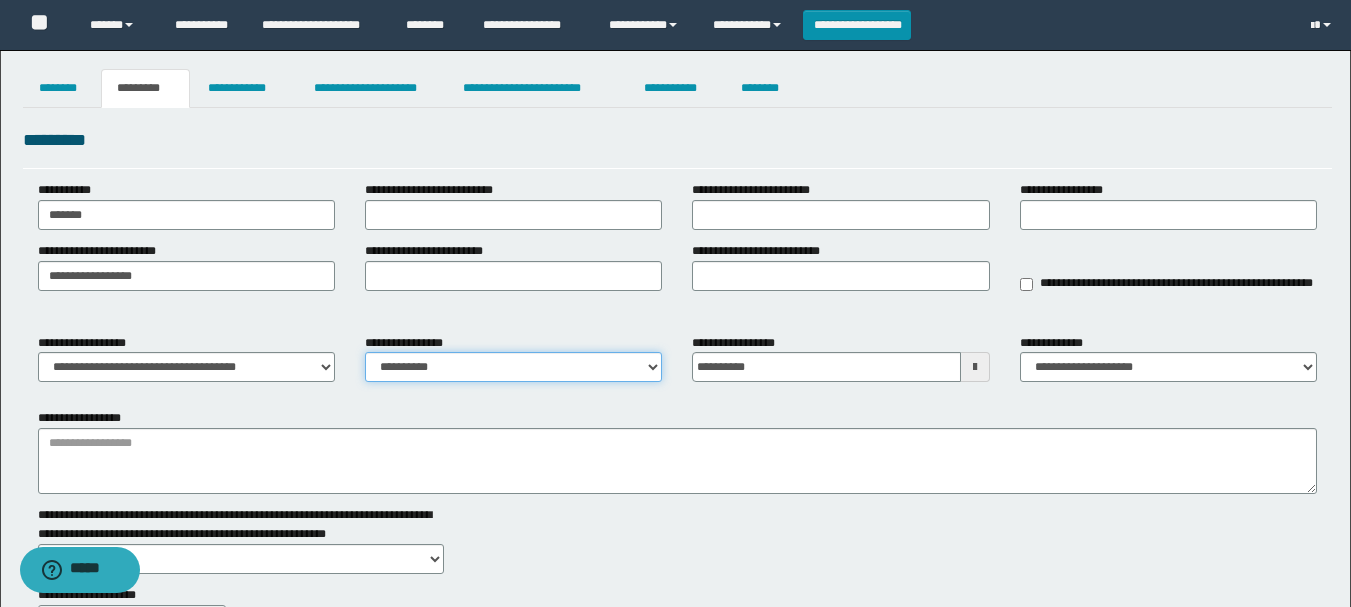 click on "**********" at bounding box center [513, 367] 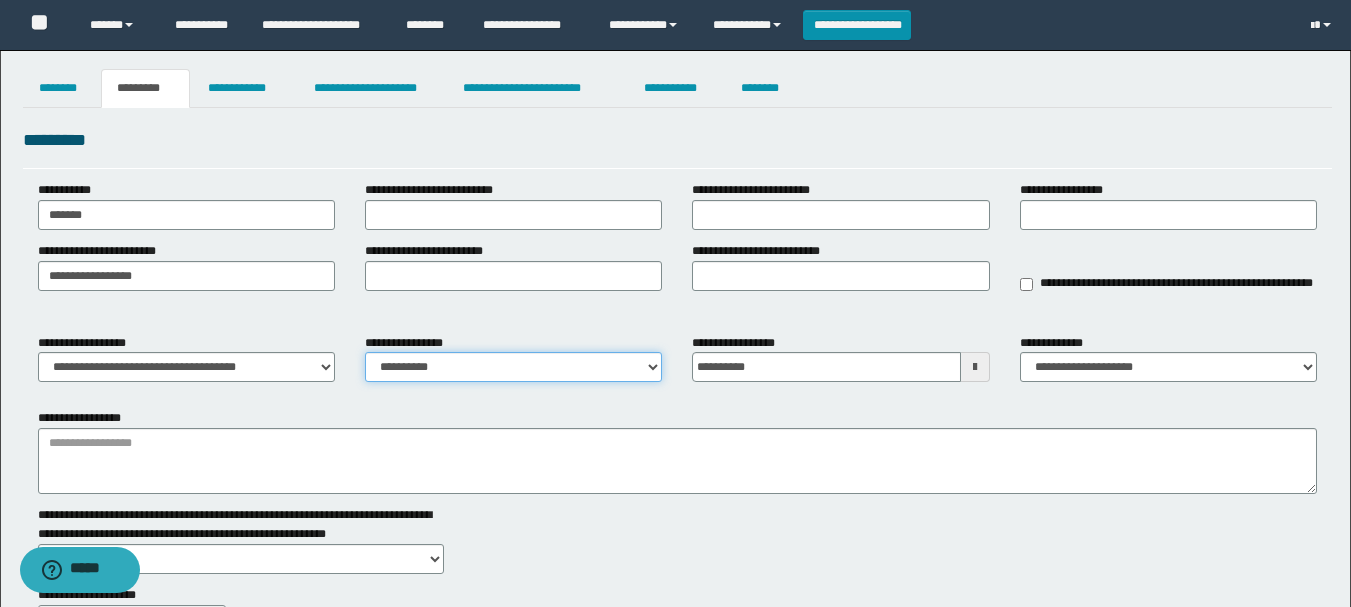 select on "****" 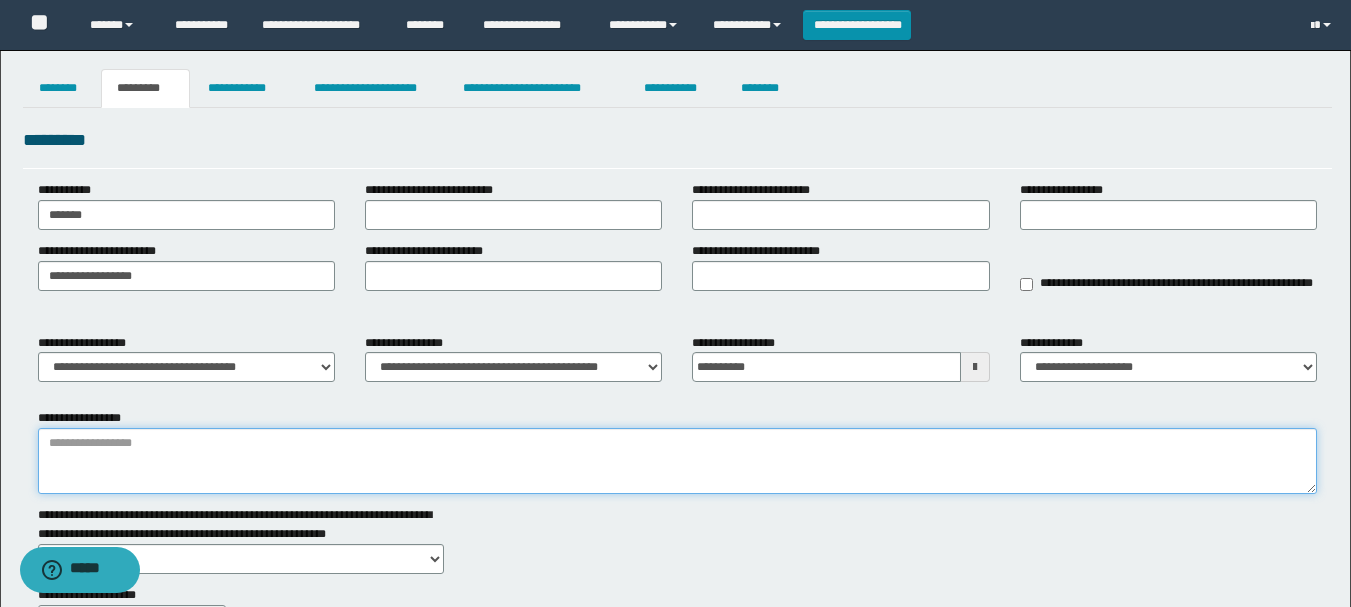 click on "**********" at bounding box center (677, 461) 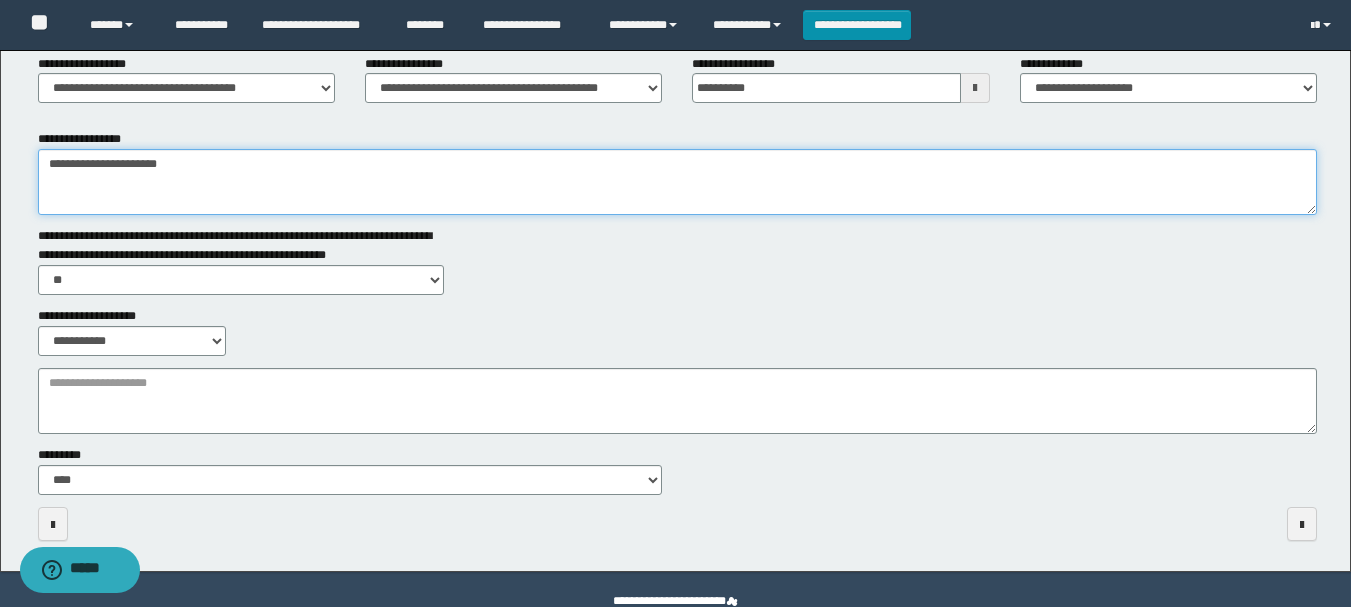 scroll, scrollTop: 321, scrollLeft: 0, axis: vertical 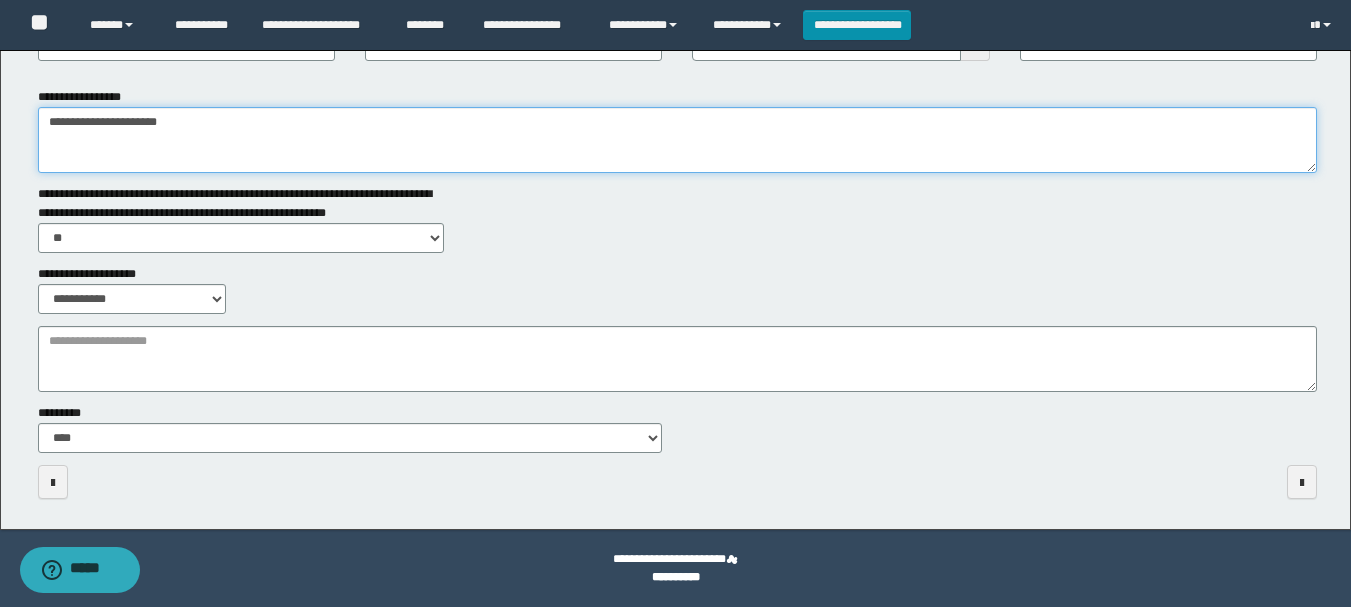 type on "**********" 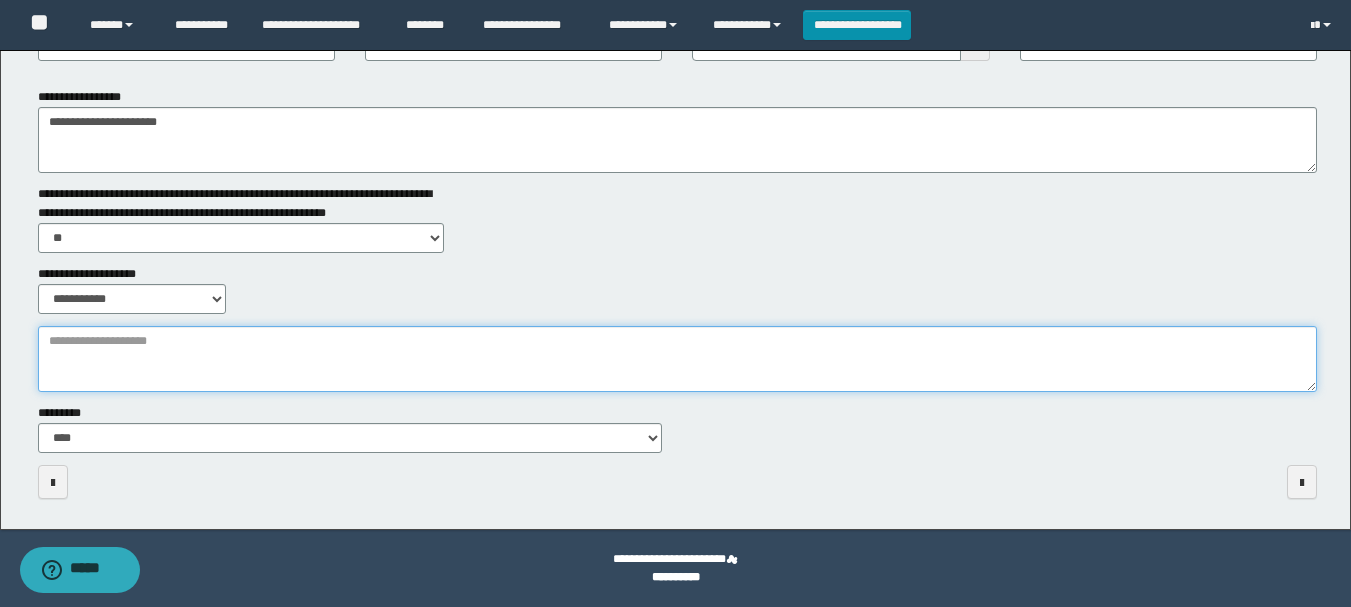 click on "**********" at bounding box center [677, 359] 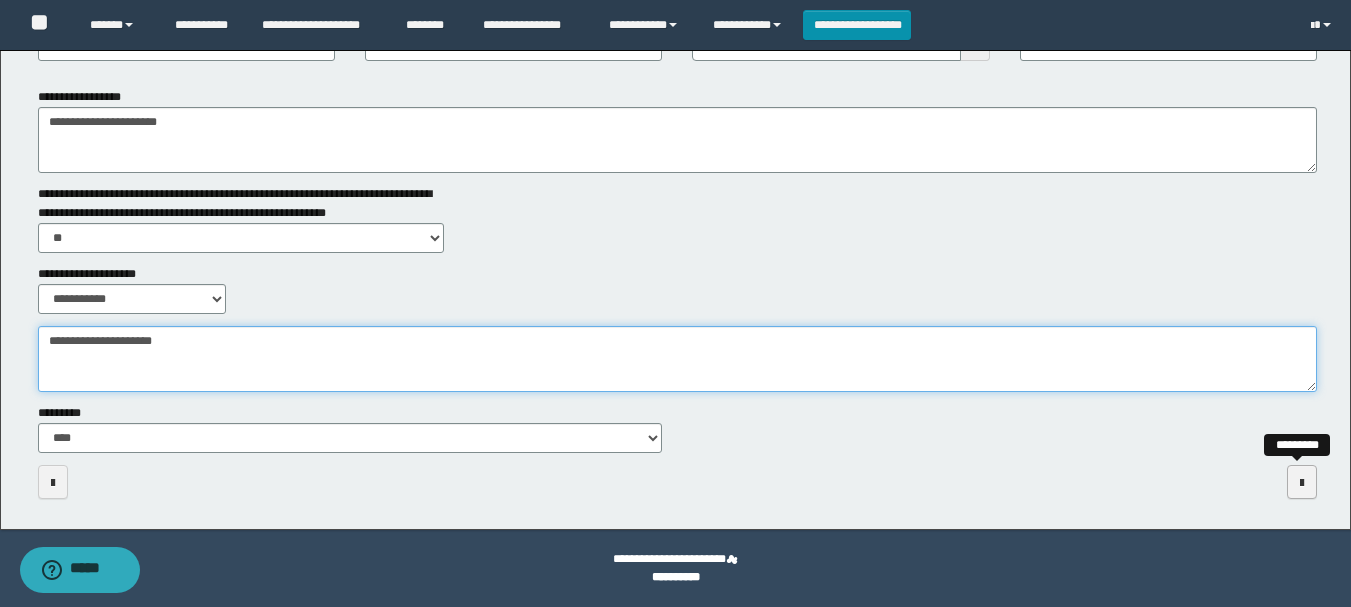 type on "**********" 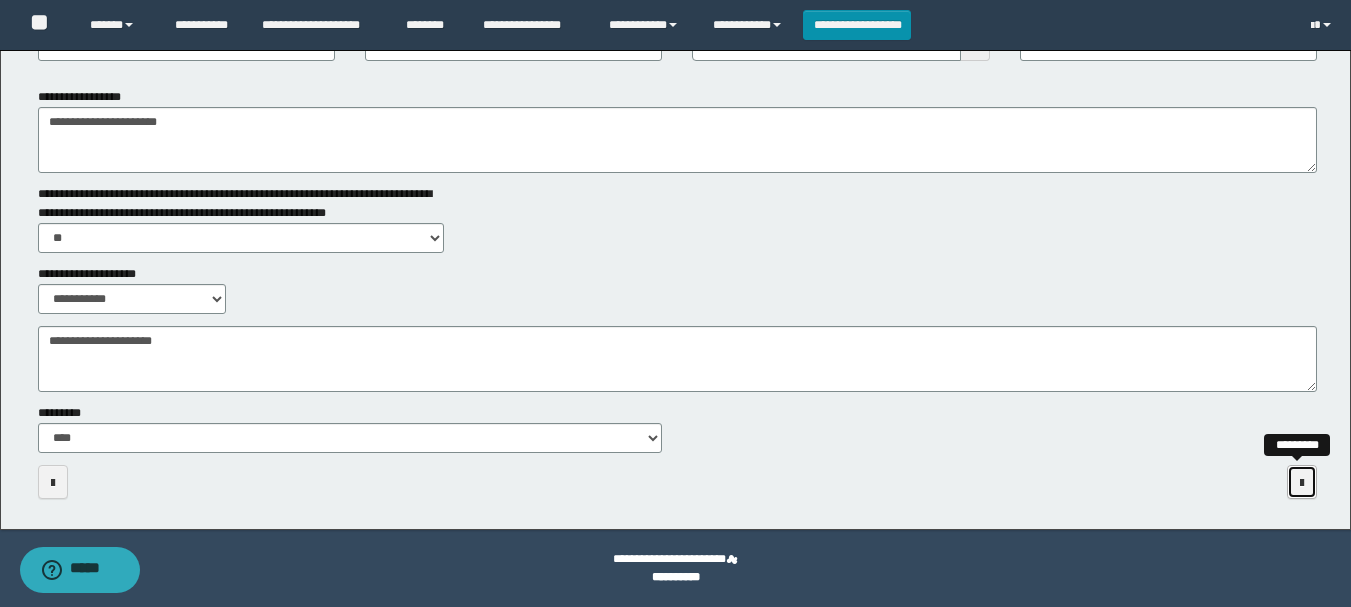 click at bounding box center (1302, 483) 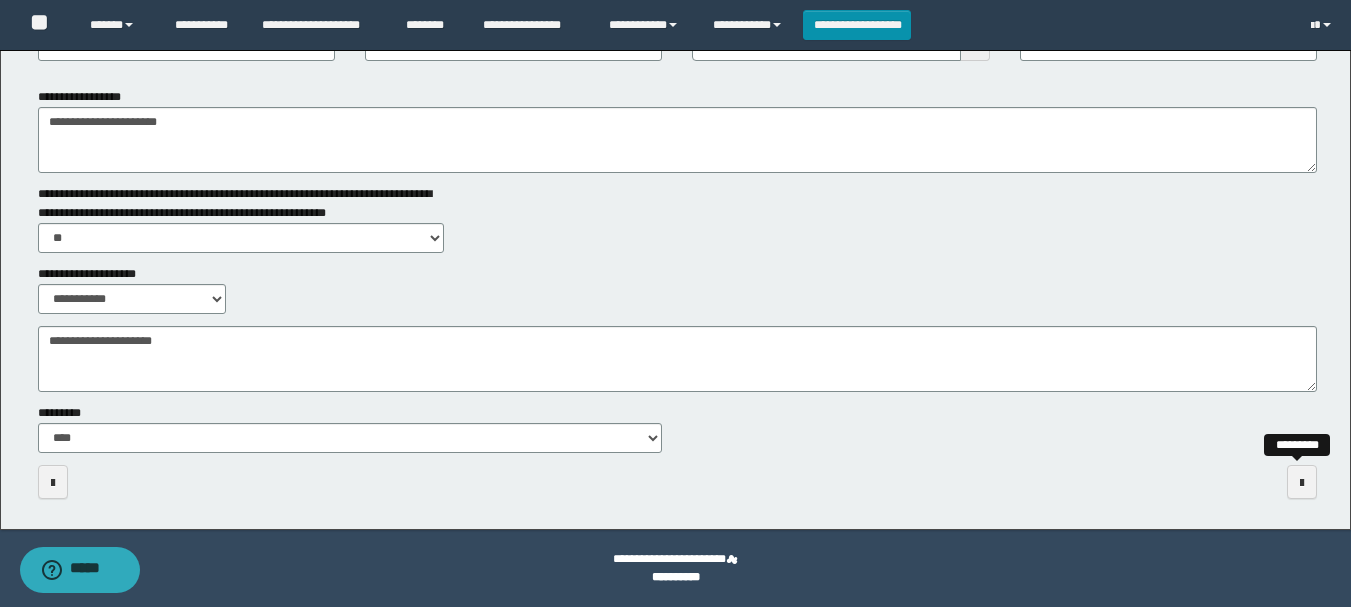 scroll, scrollTop: 0, scrollLeft: 0, axis: both 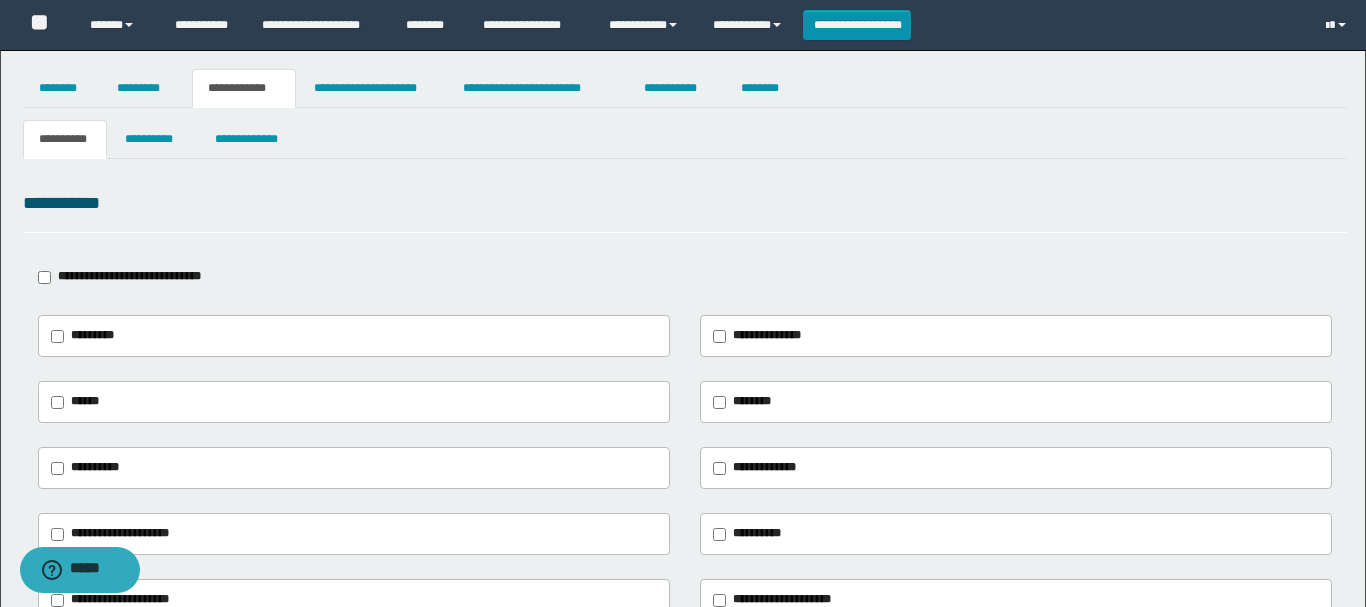 type on "**********" 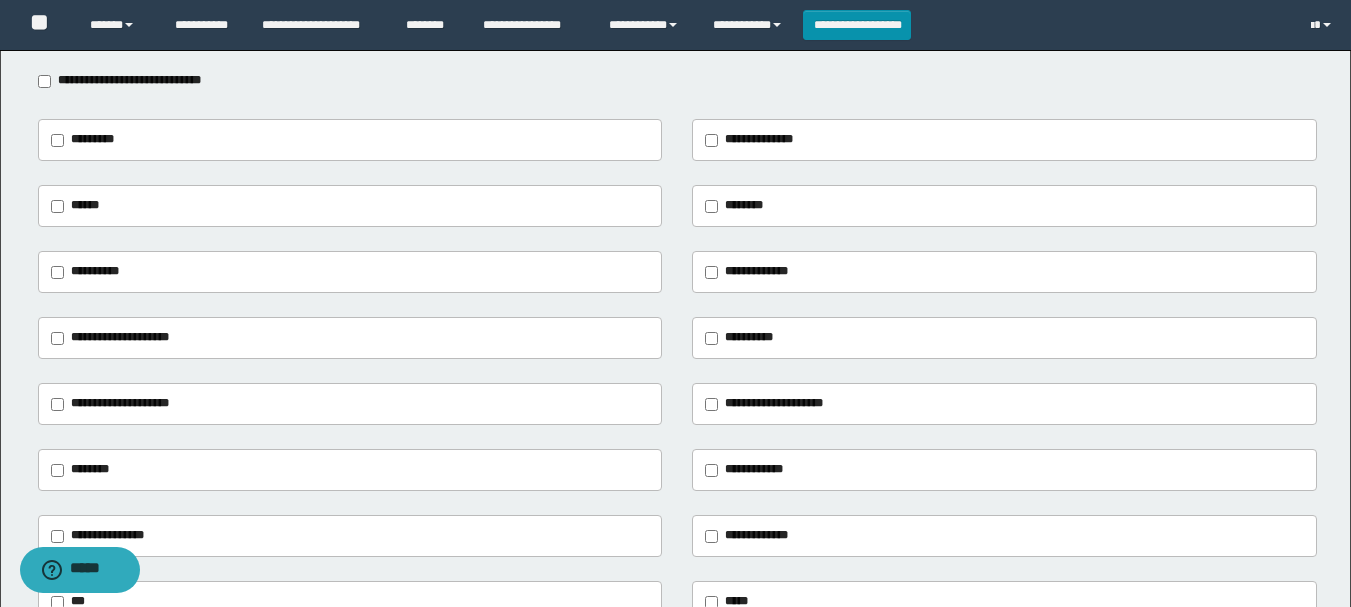 scroll, scrollTop: 200, scrollLeft: 0, axis: vertical 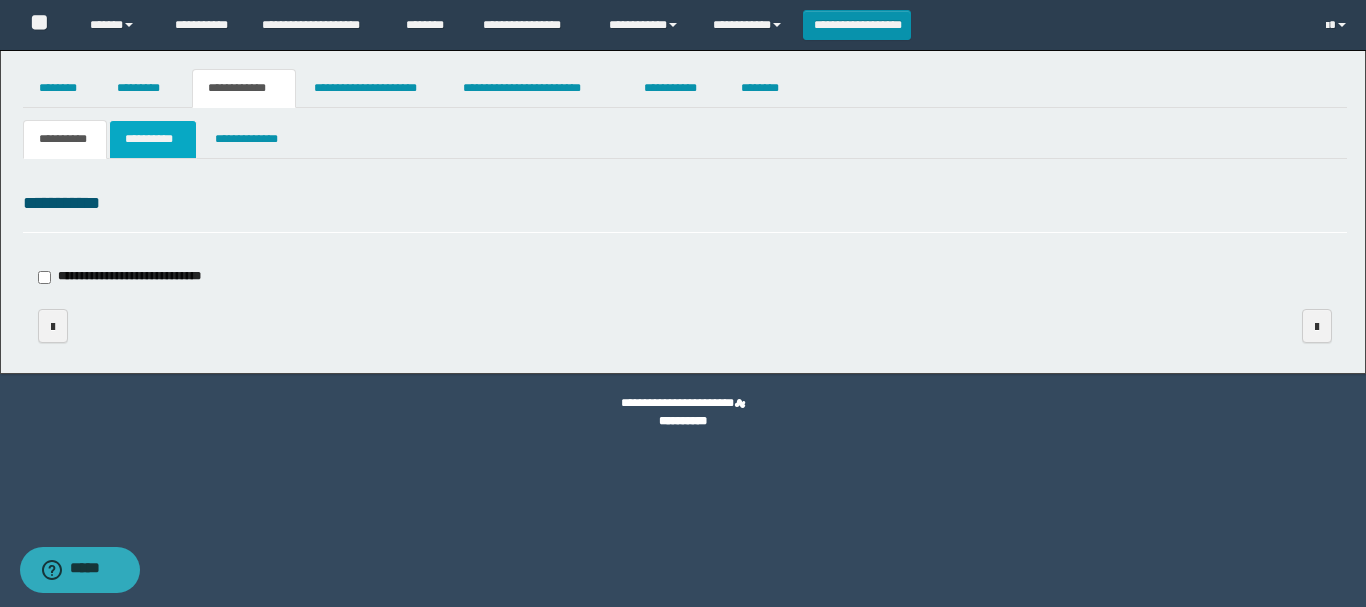 click on "**********" at bounding box center [153, 139] 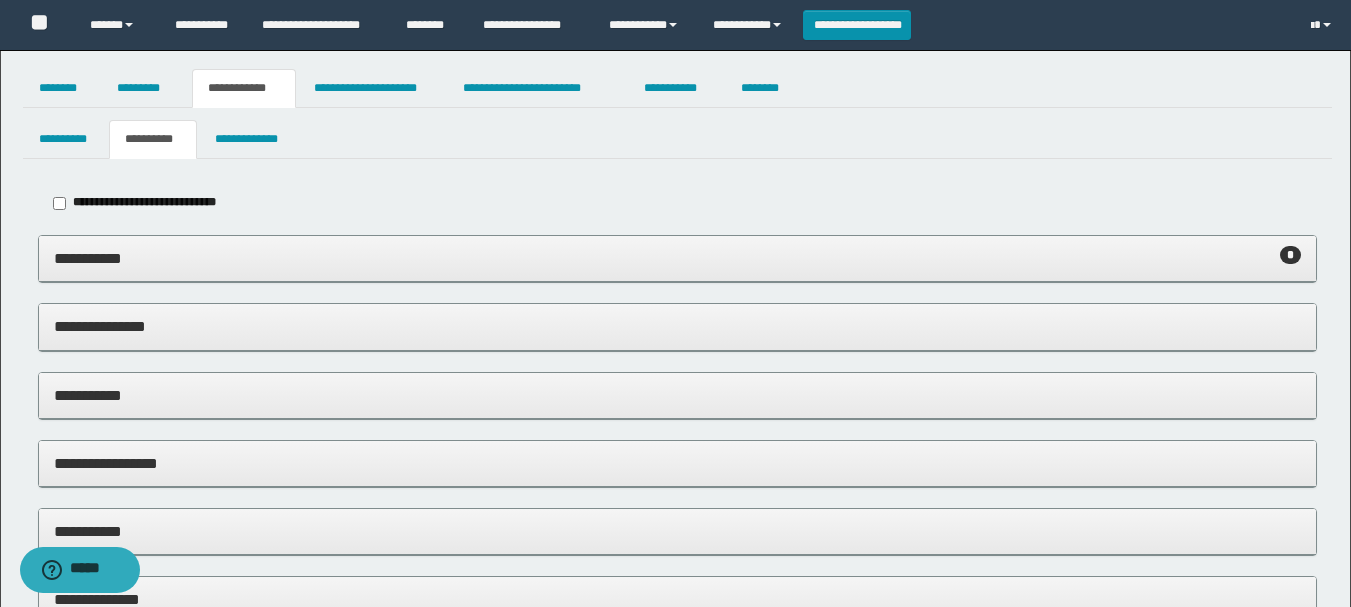 click on "**********" at bounding box center [677, 258] 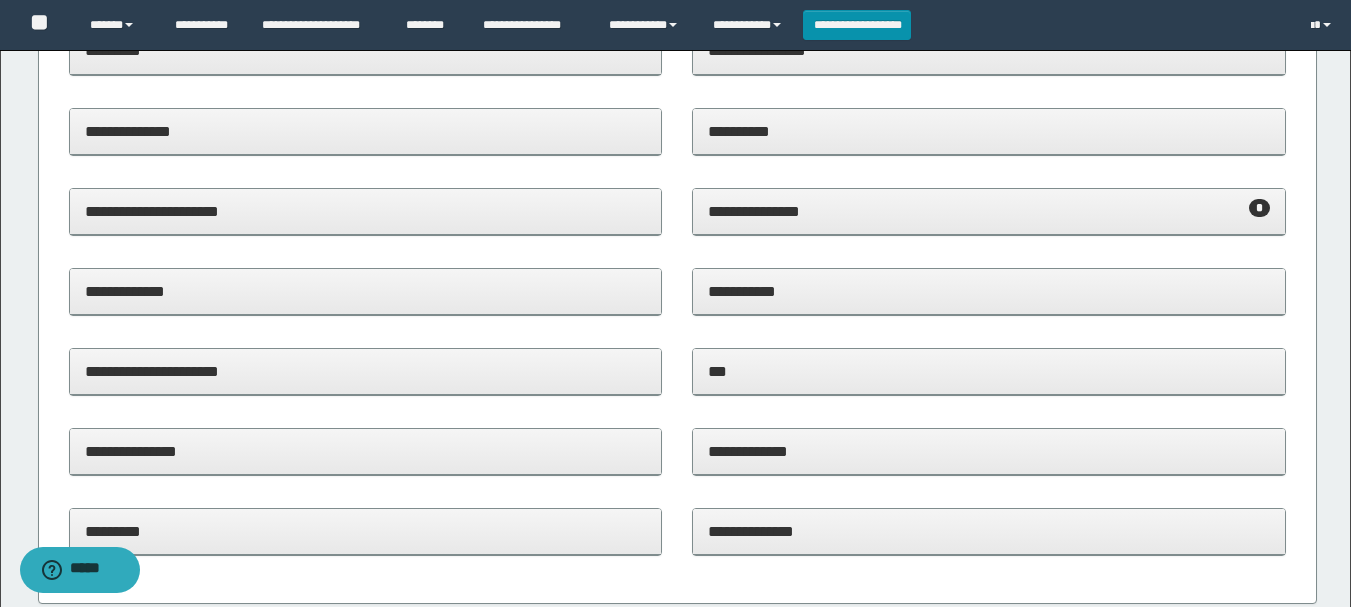 scroll, scrollTop: 300, scrollLeft: 0, axis: vertical 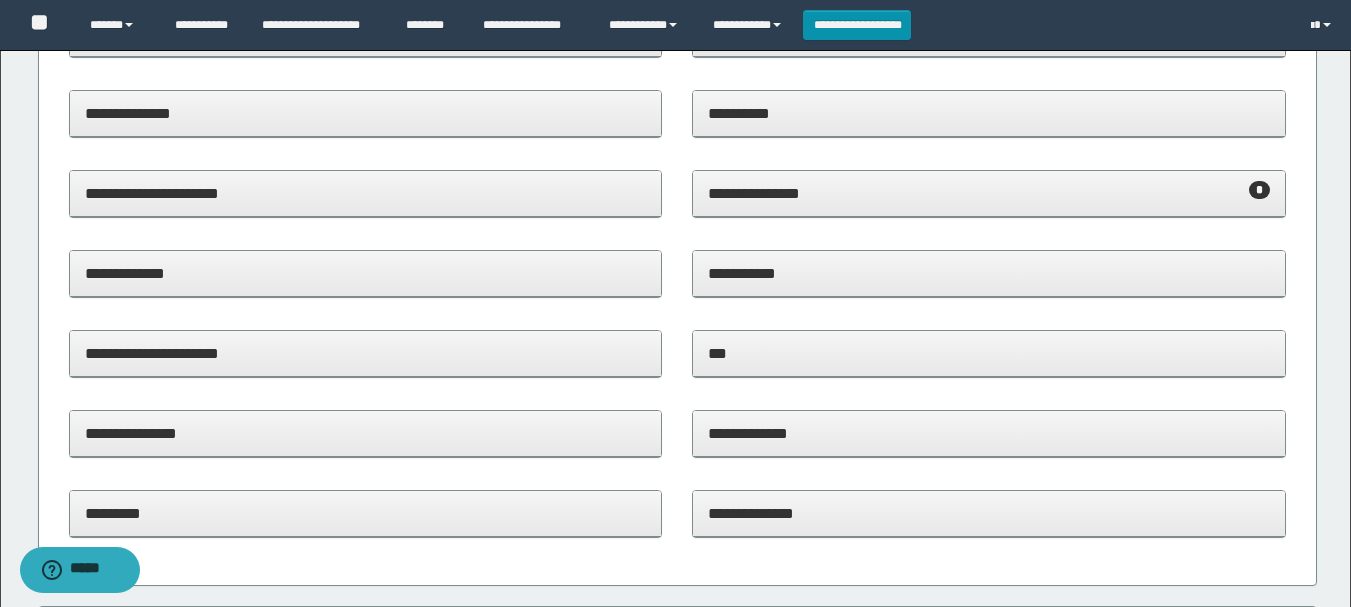 click on "**********" at bounding box center [989, 193] 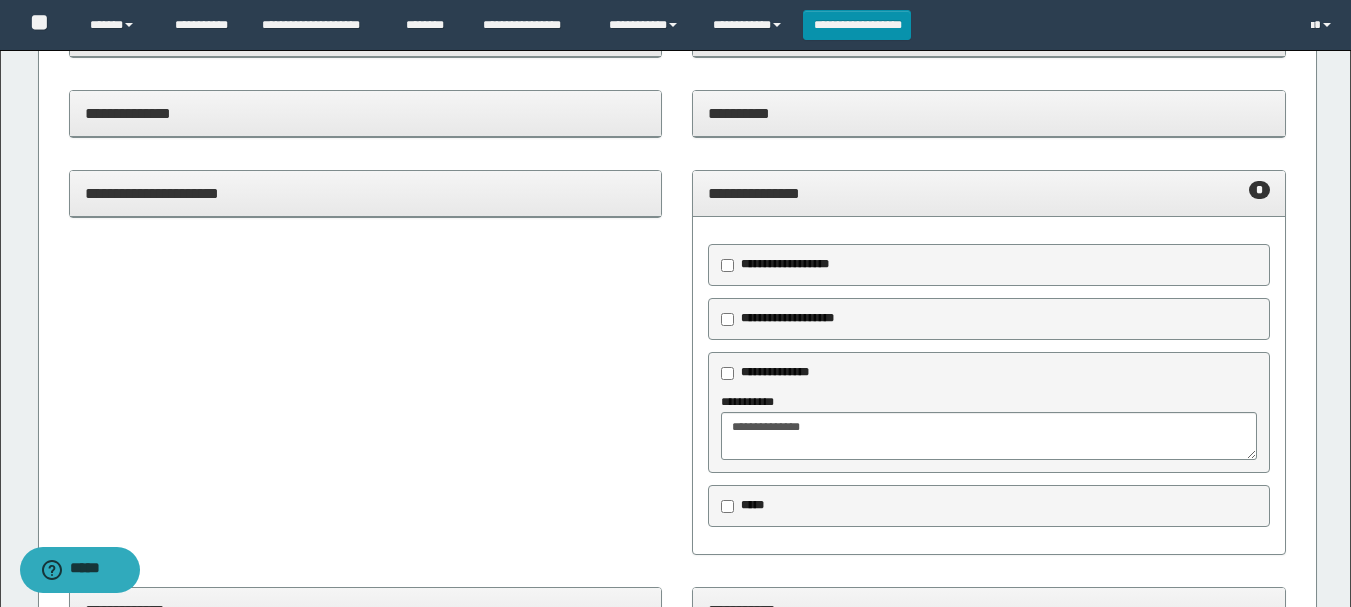 click on "**********" at bounding box center (989, 193) 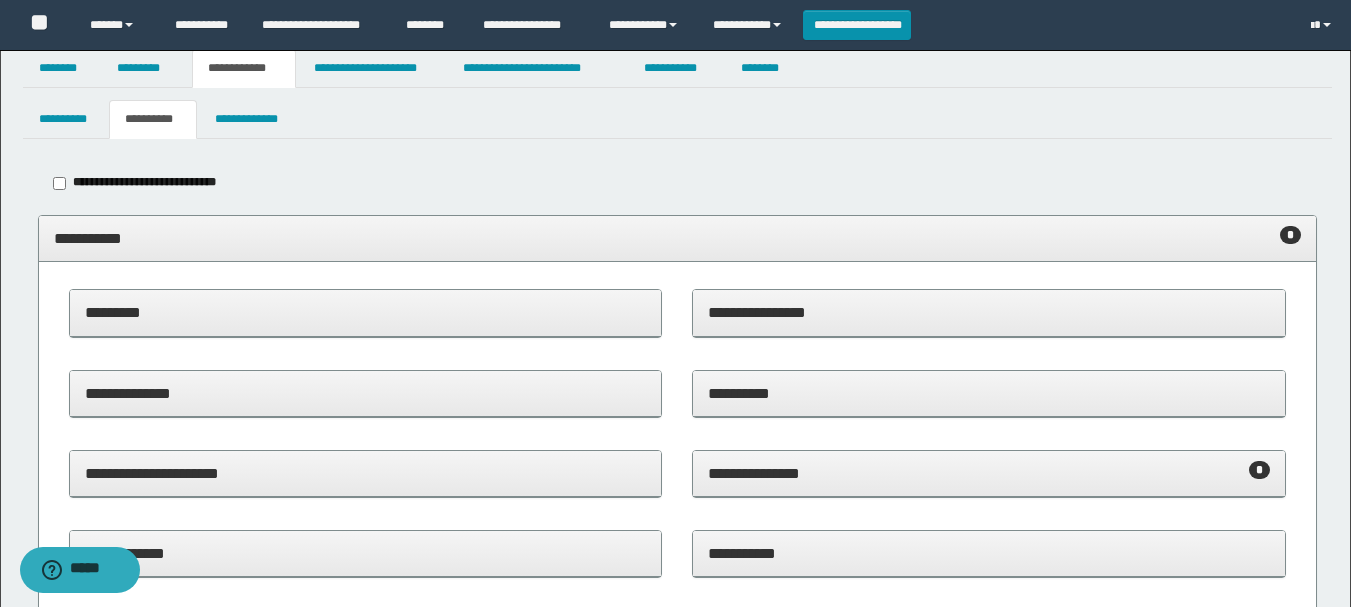scroll, scrollTop: 0, scrollLeft: 0, axis: both 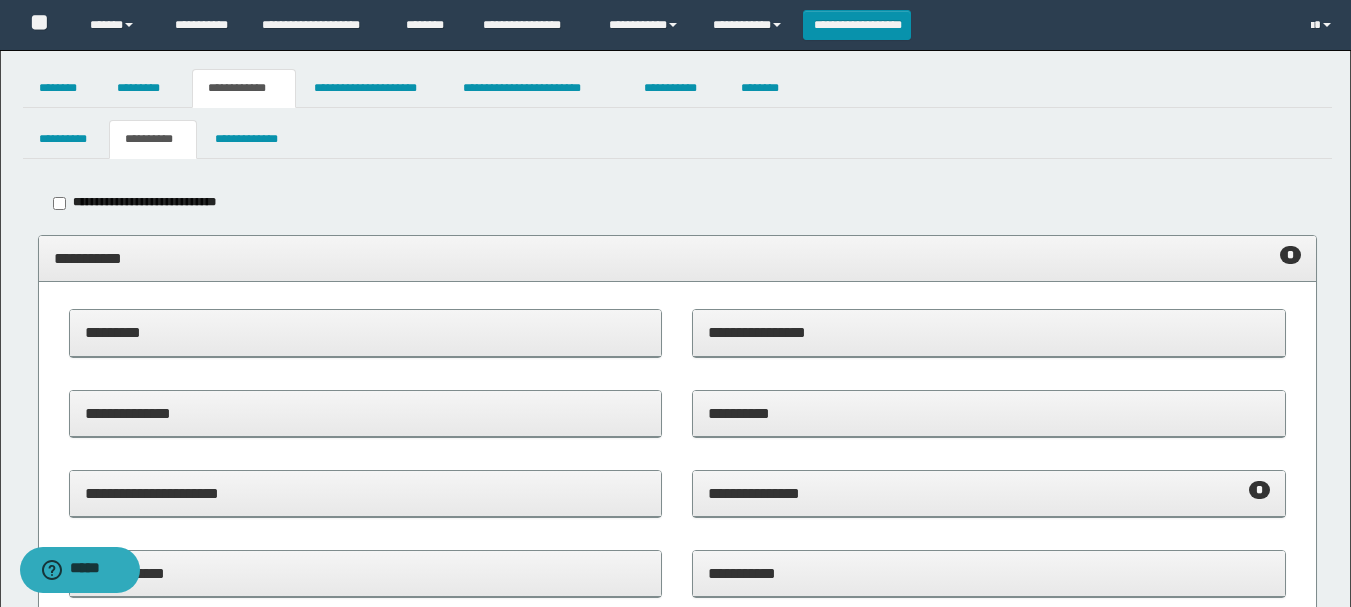 click on "**********" at bounding box center [677, 258] 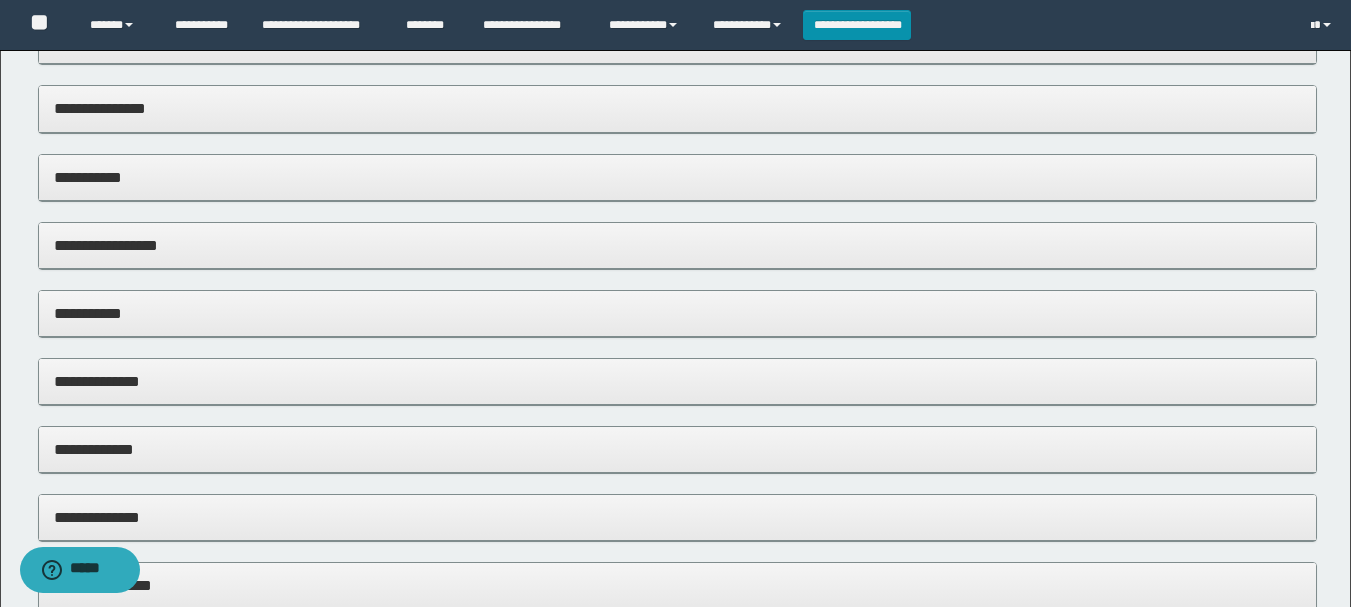 scroll, scrollTop: 464, scrollLeft: 0, axis: vertical 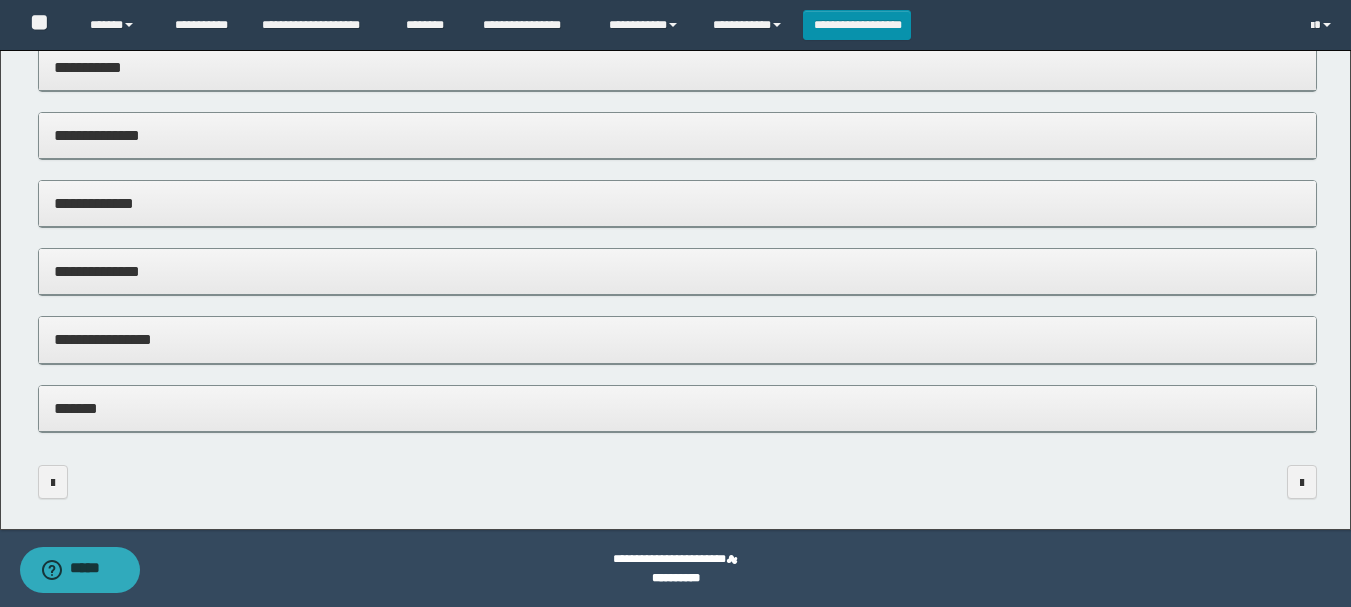 click on "**********" at bounding box center (677, 339) 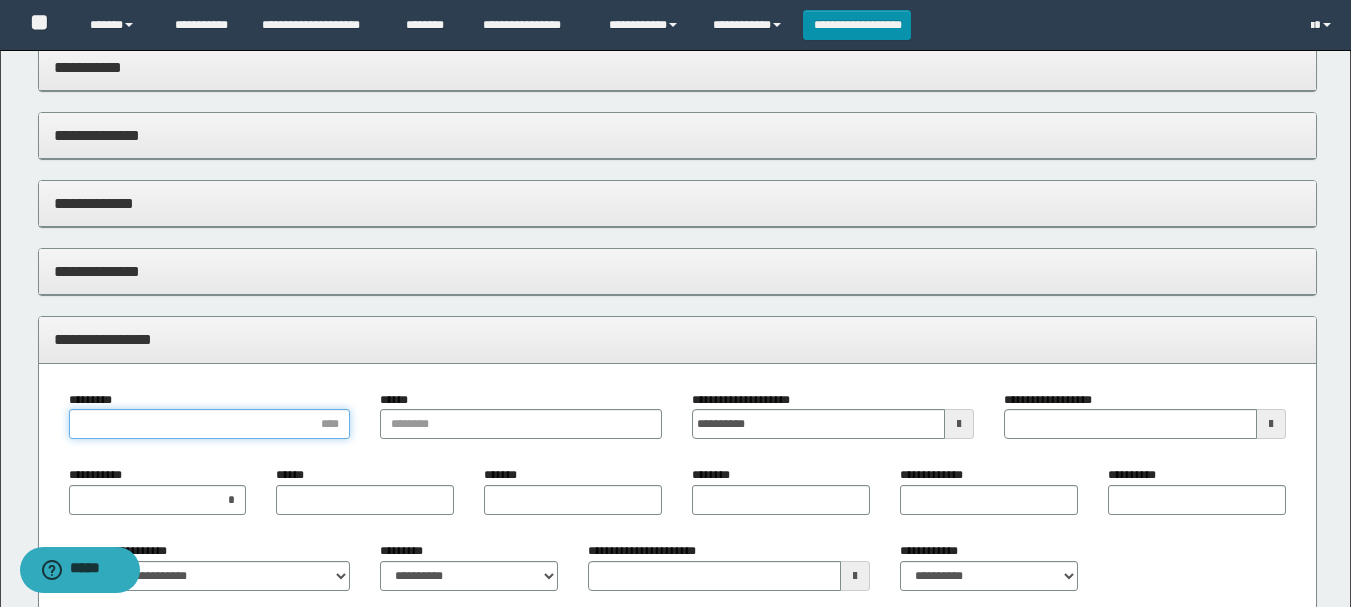 click on "*********" at bounding box center [210, 424] 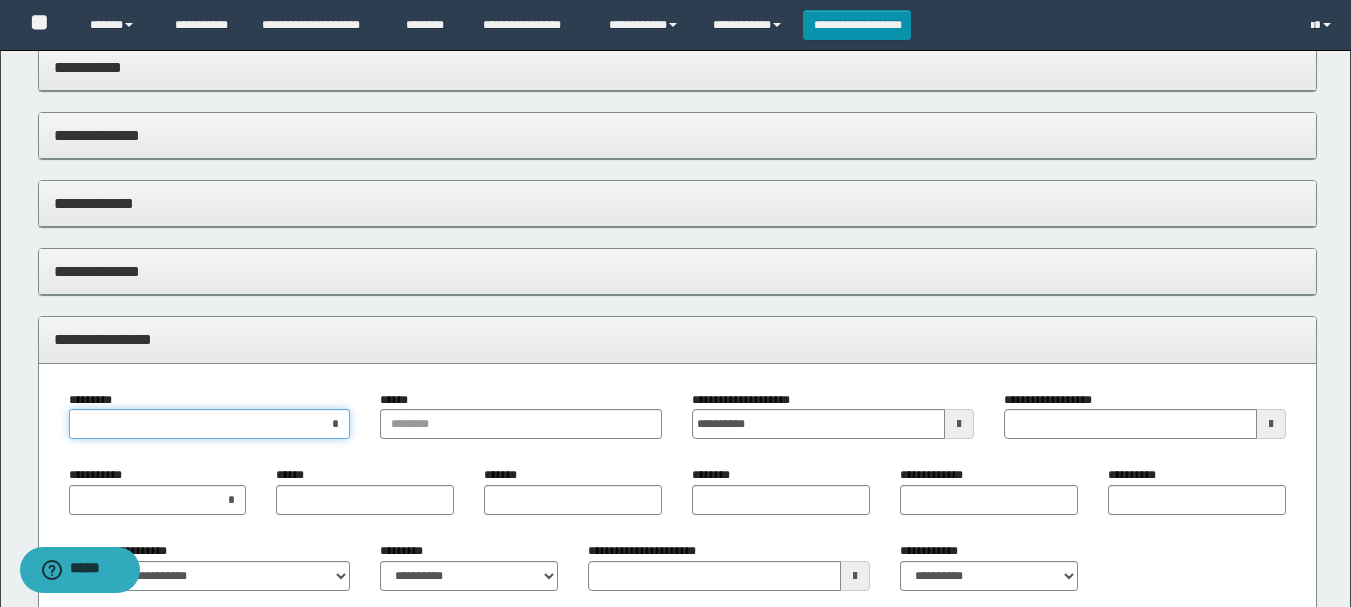 type on "**" 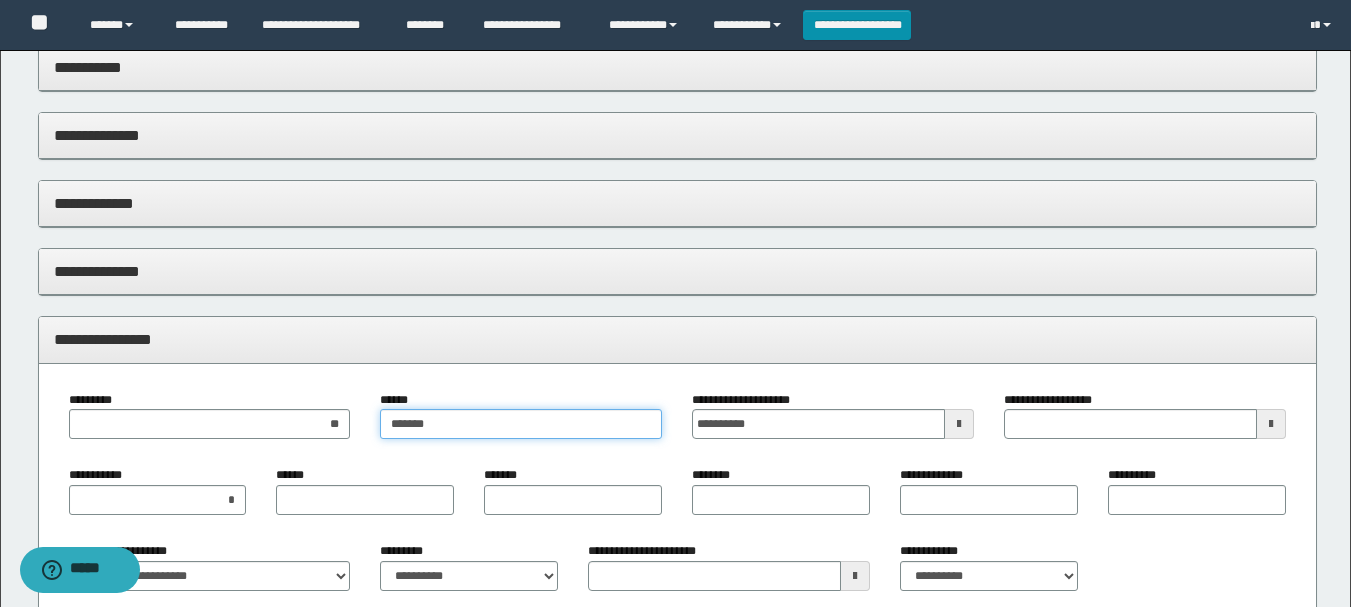 type on "*******" 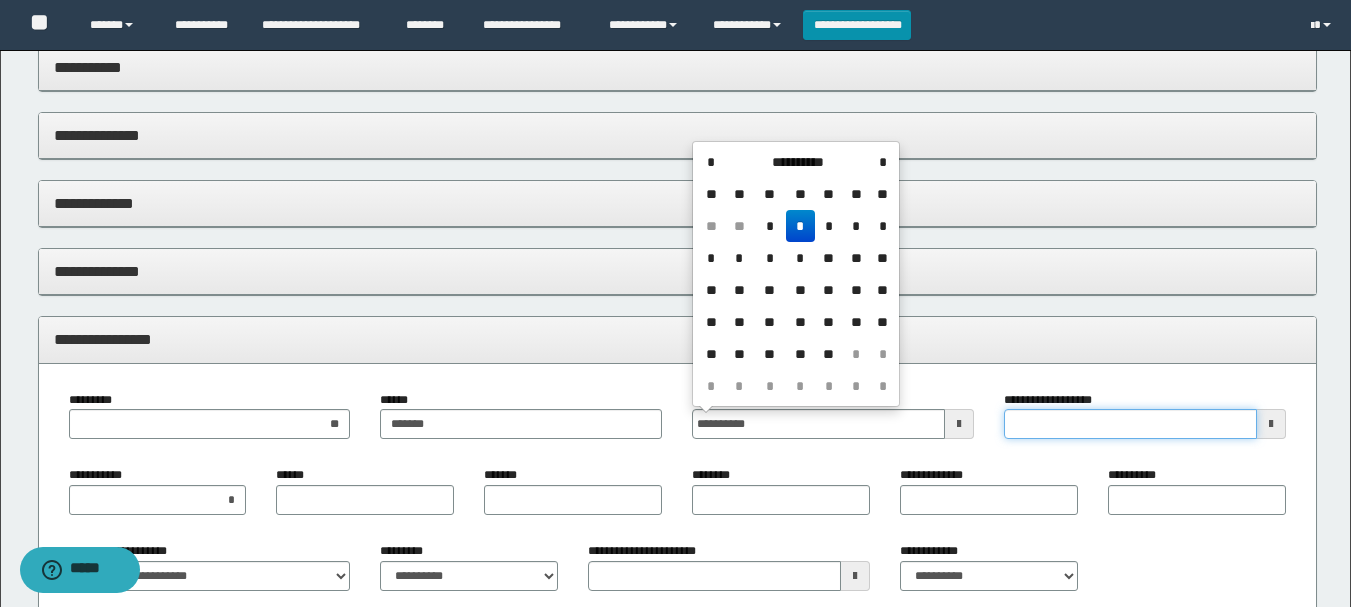 type on "**********" 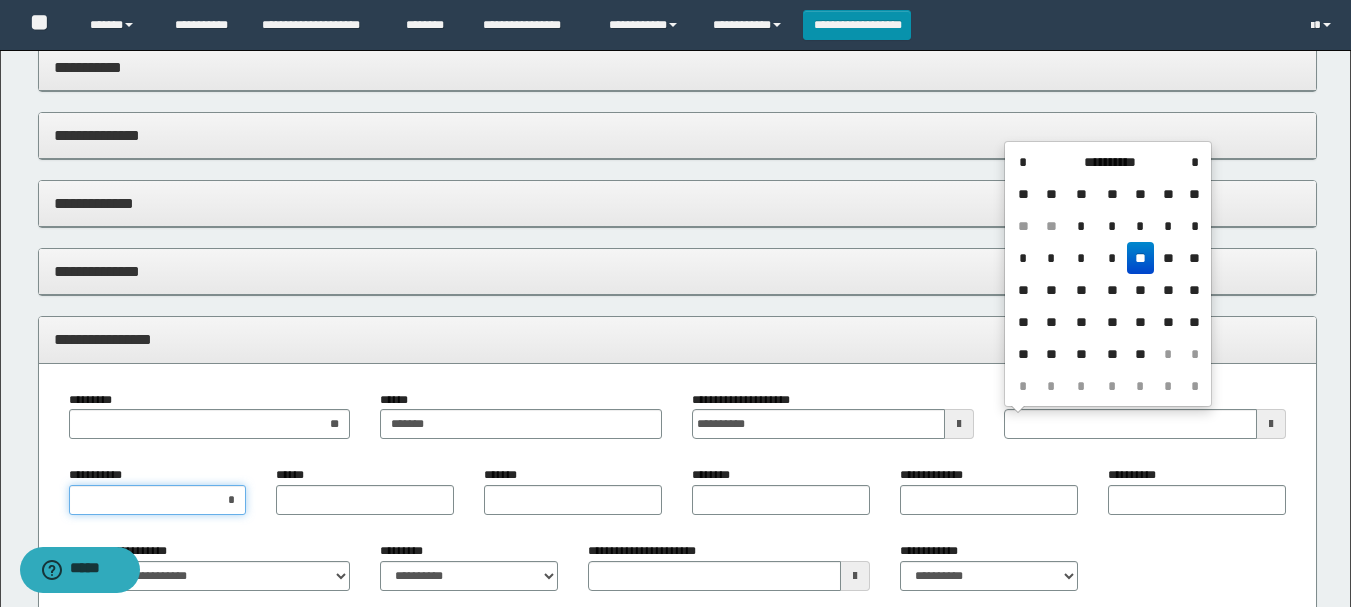 type 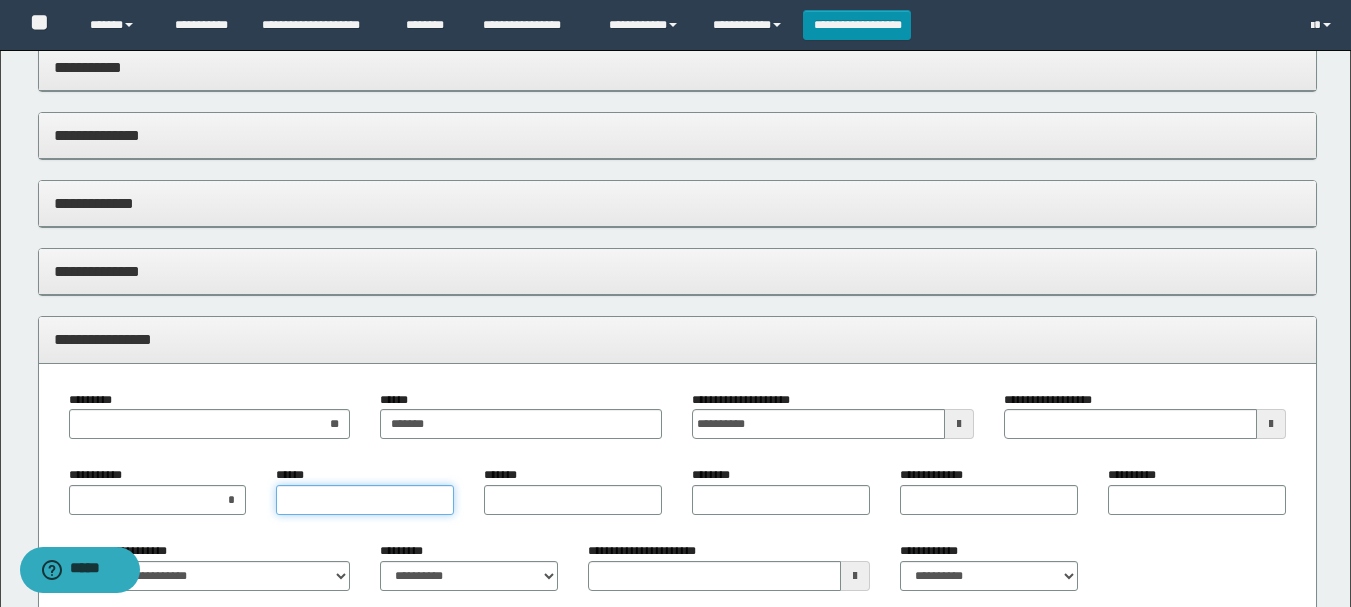 type on "*" 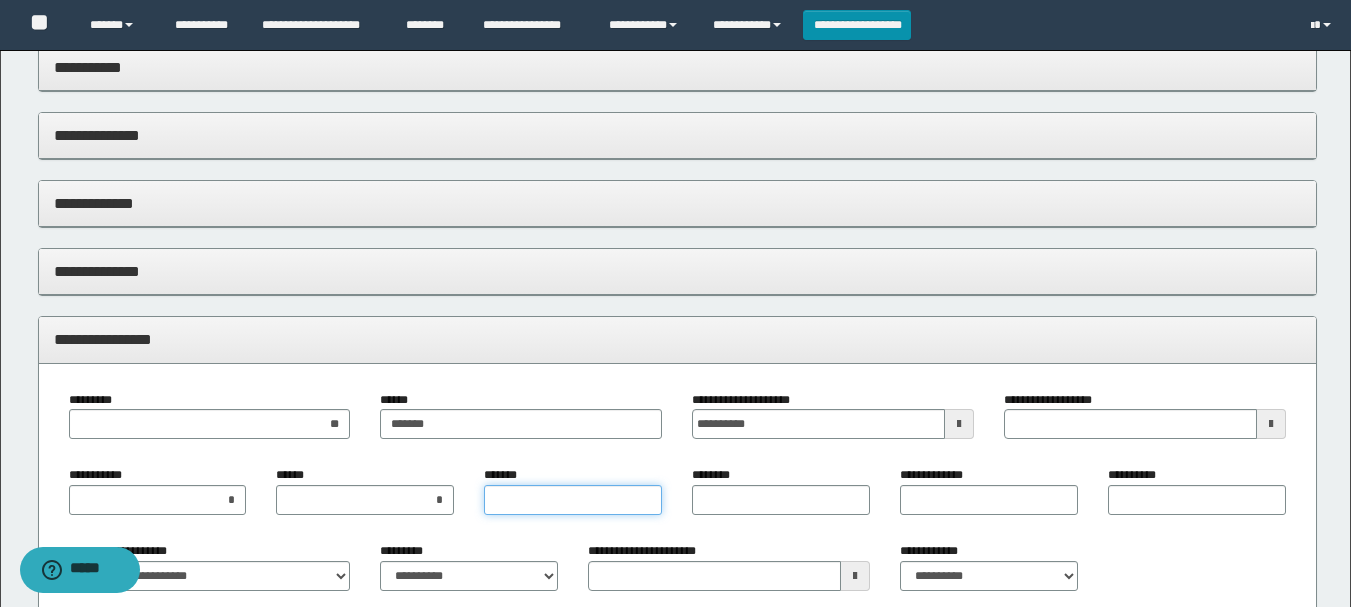 type on "*" 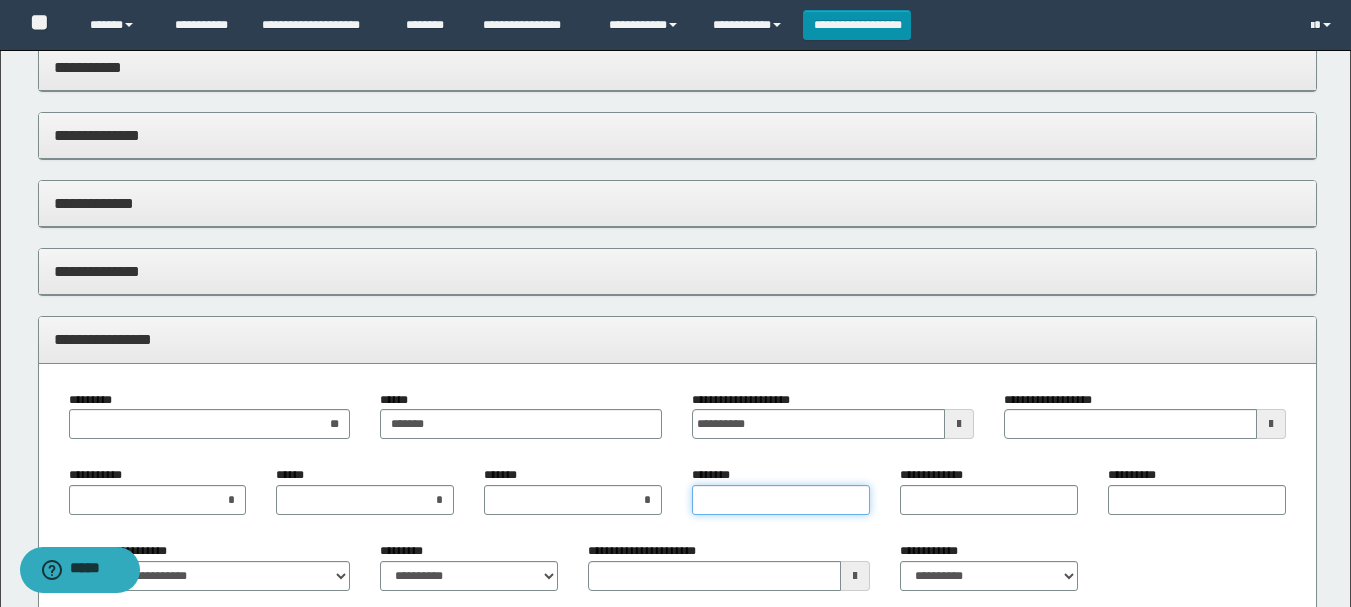 type on "*" 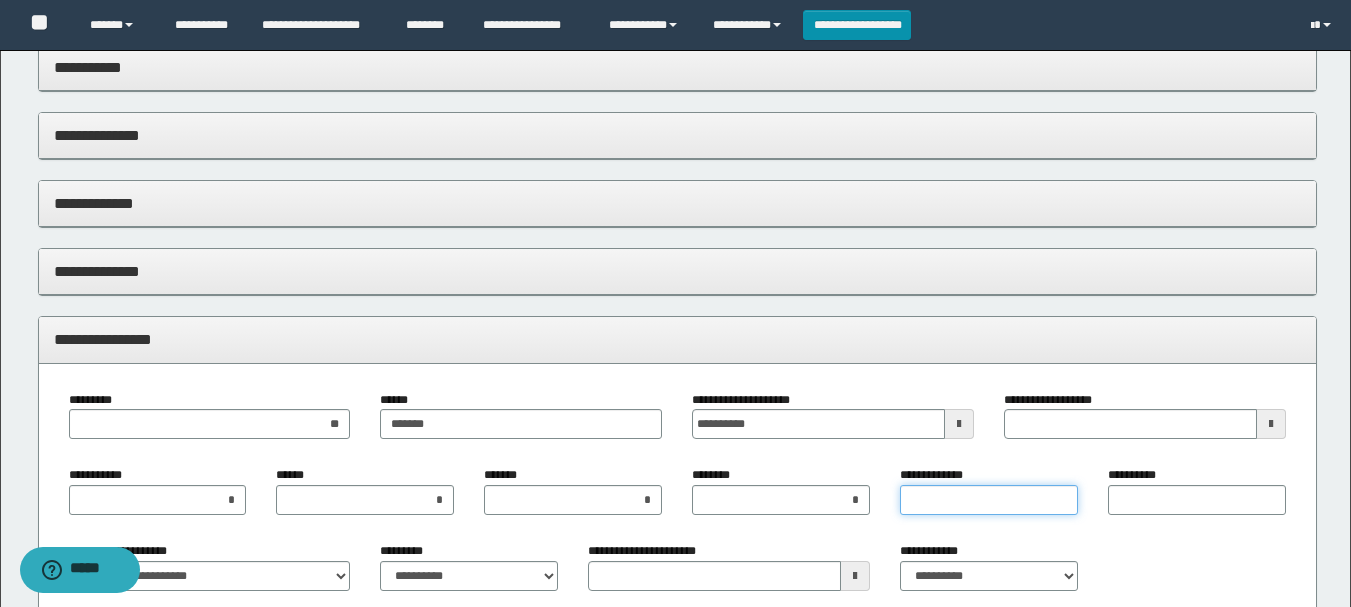 type on "*" 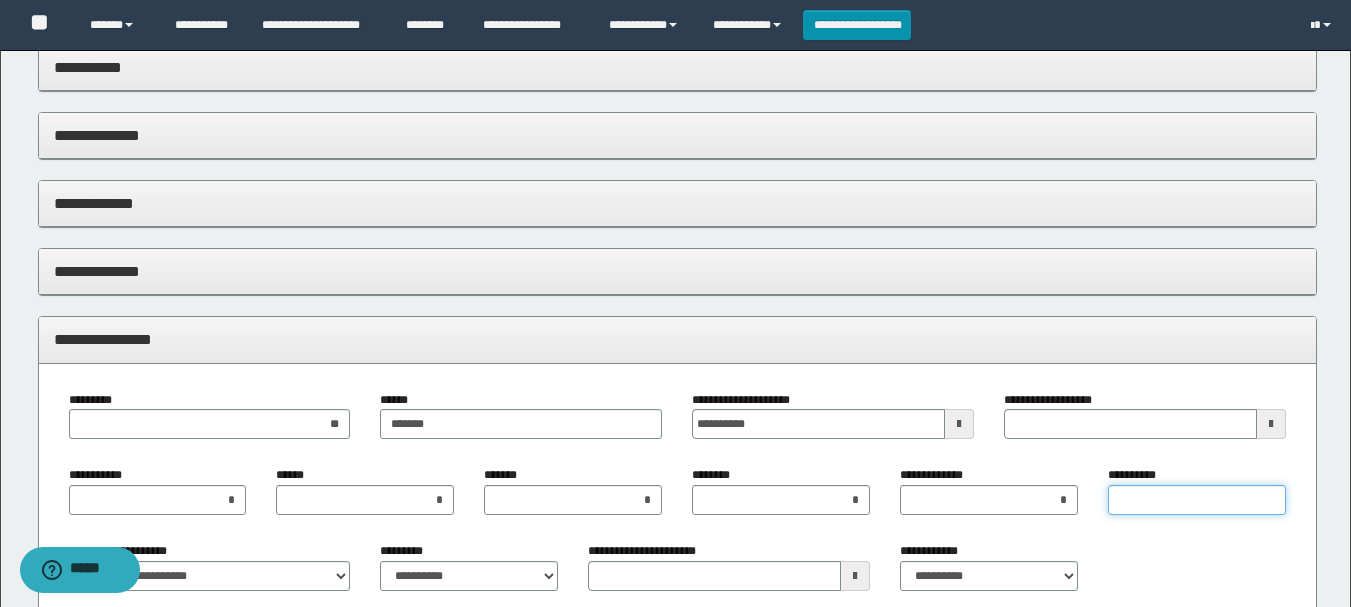 type on "*" 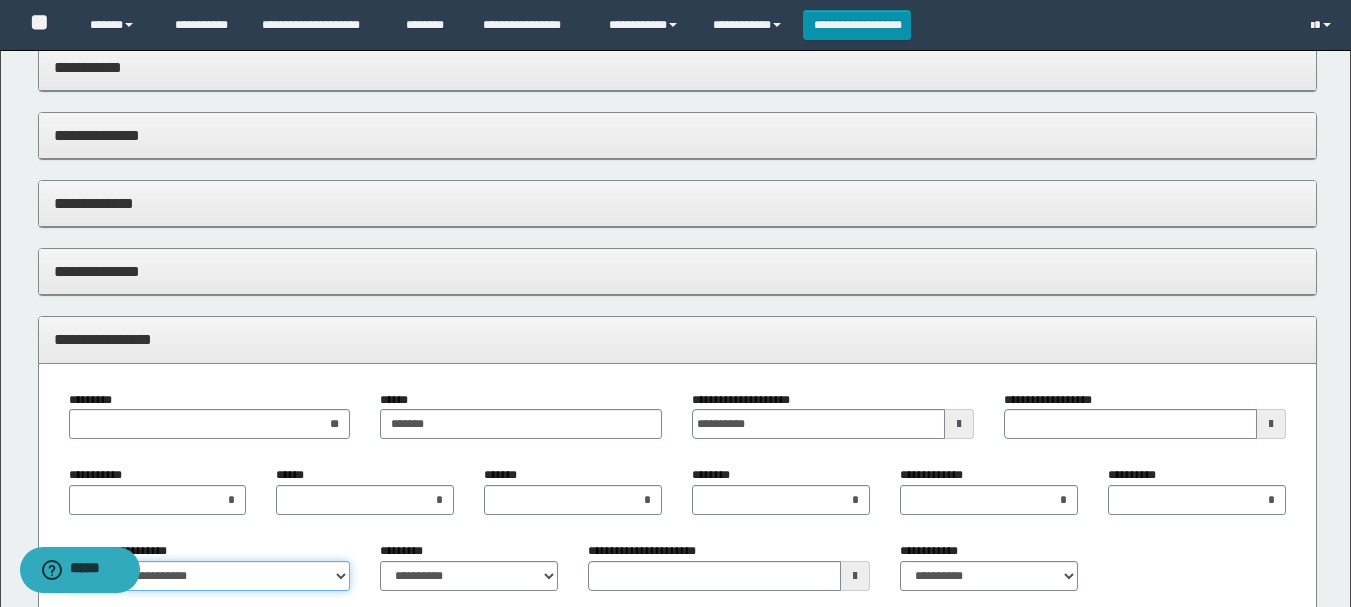 select 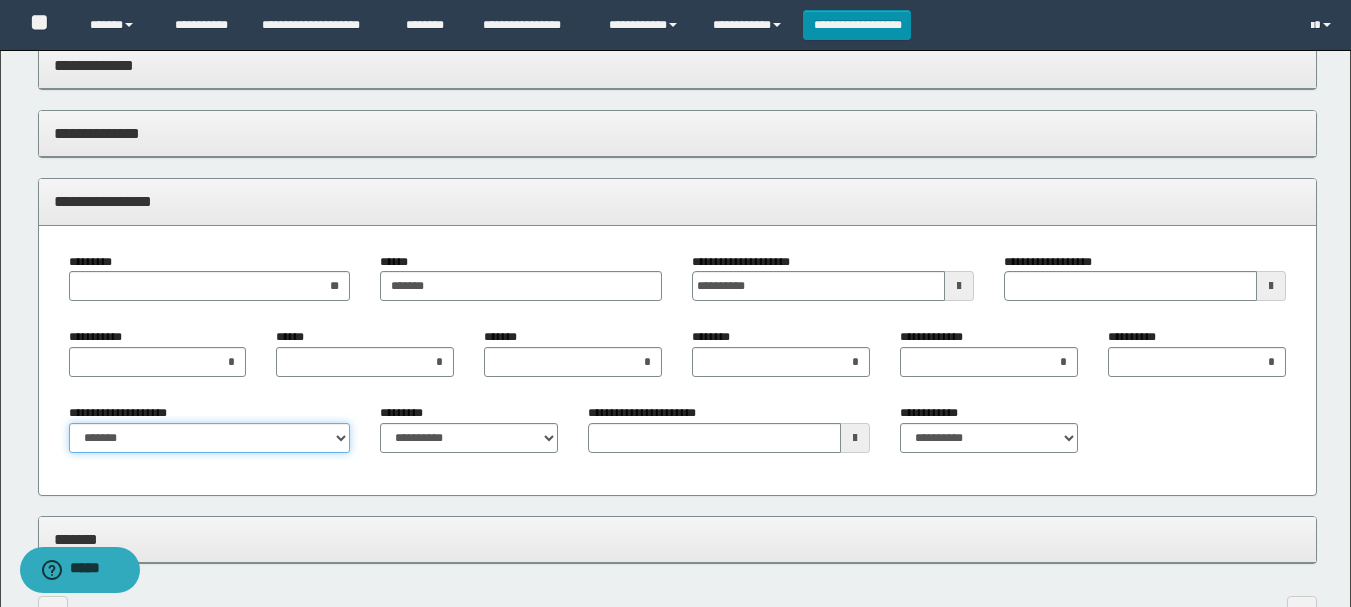 type 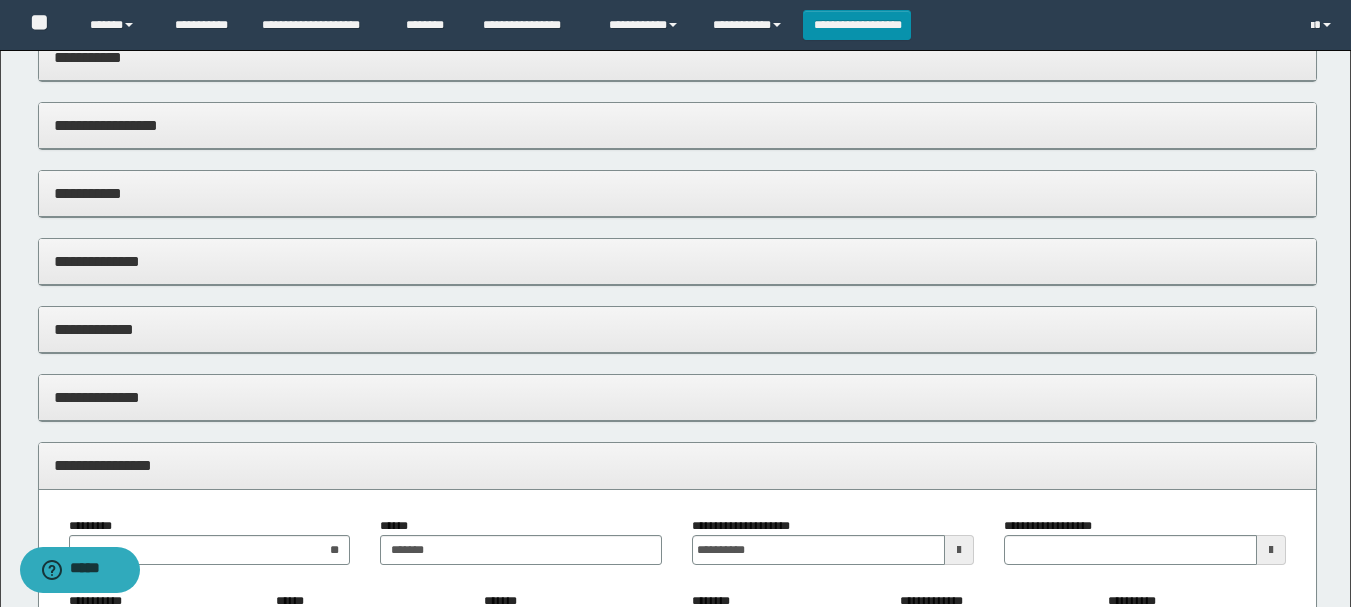 scroll, scrollTop: 434, scrollLeft: 0, axis: vertical 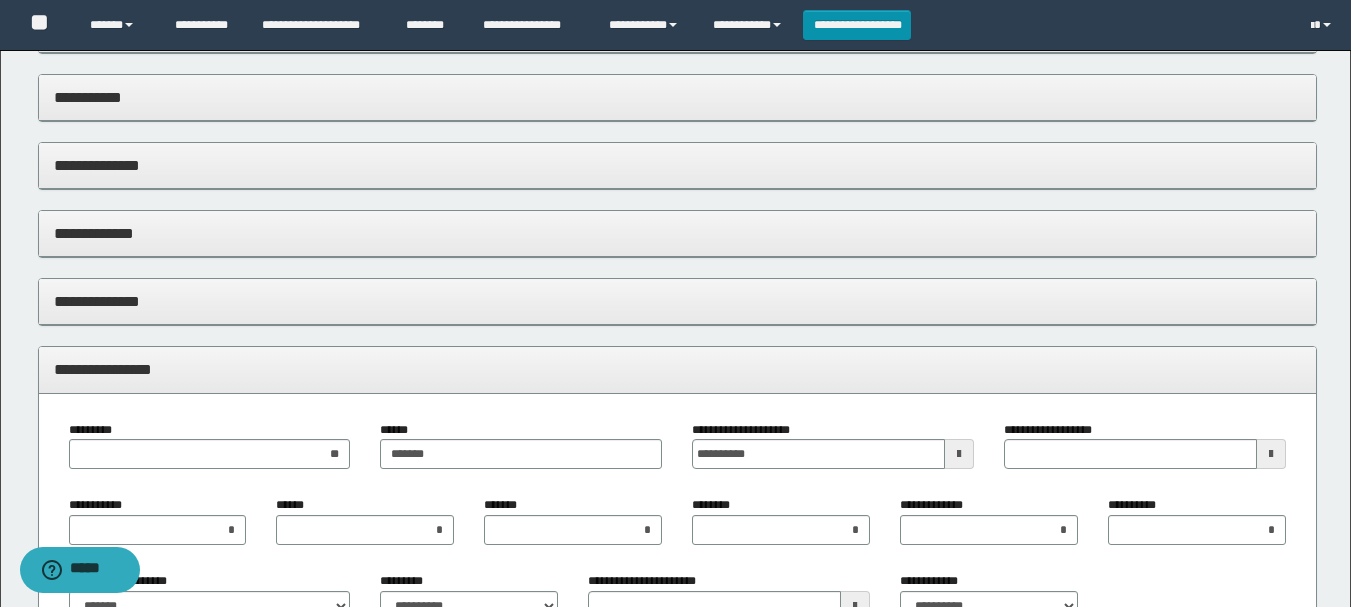click on "**********" at bounding box center (677, 369) 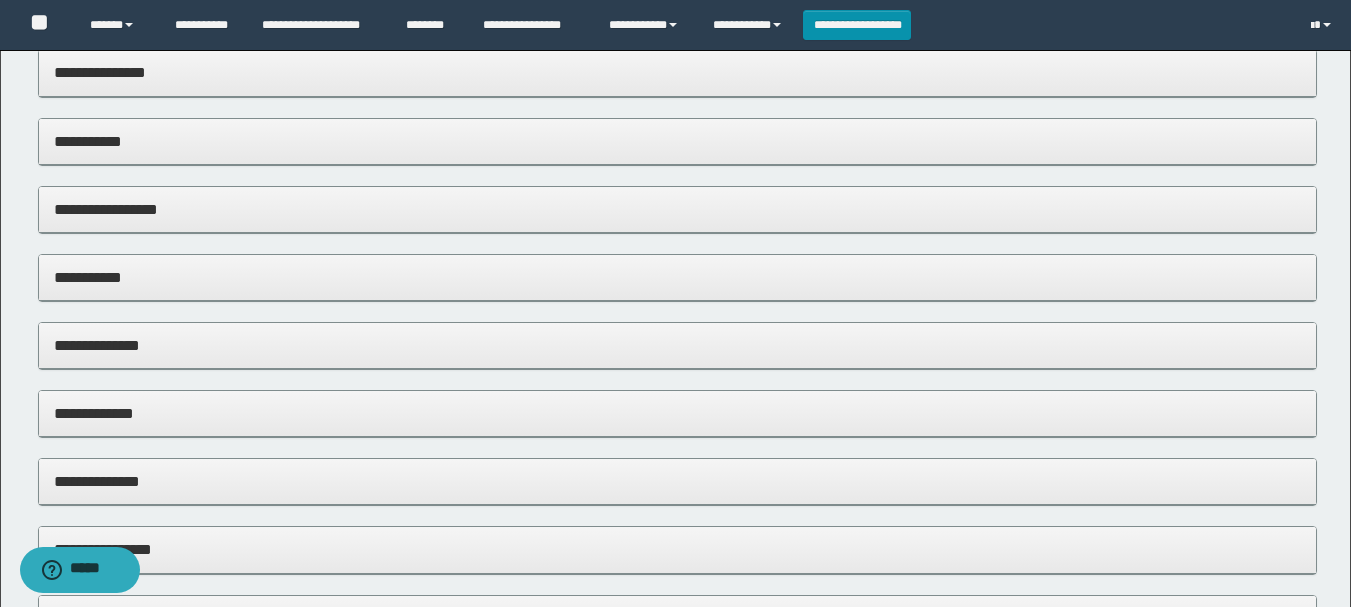 scroll, scrollTop: 0, scrollLeft: 0, axis: both 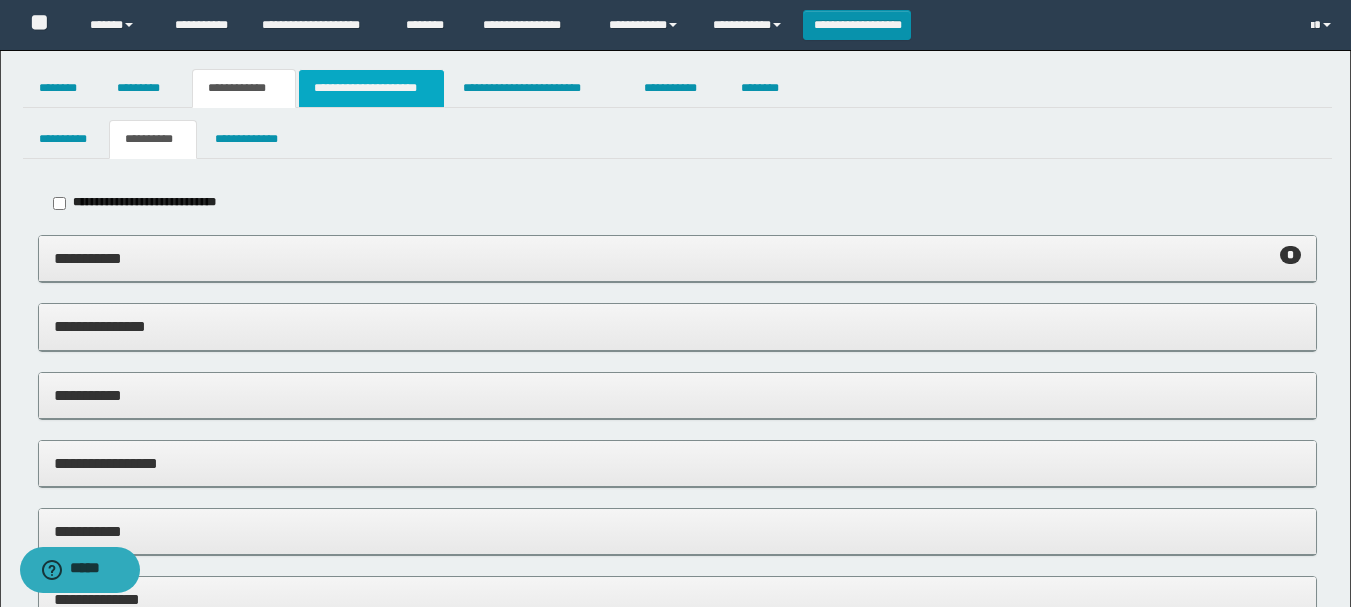 click on "**********" at bounding box center (371, 88) 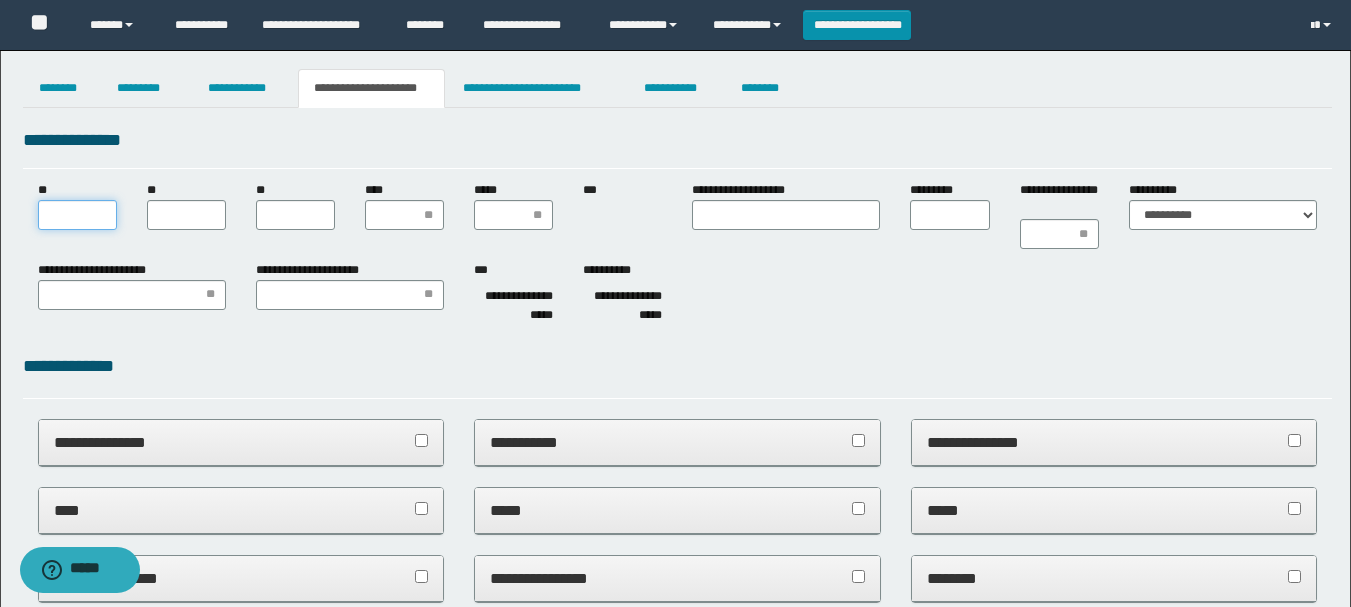 scroll, scrollTop: 0, scrollLeft: 0, axis: both 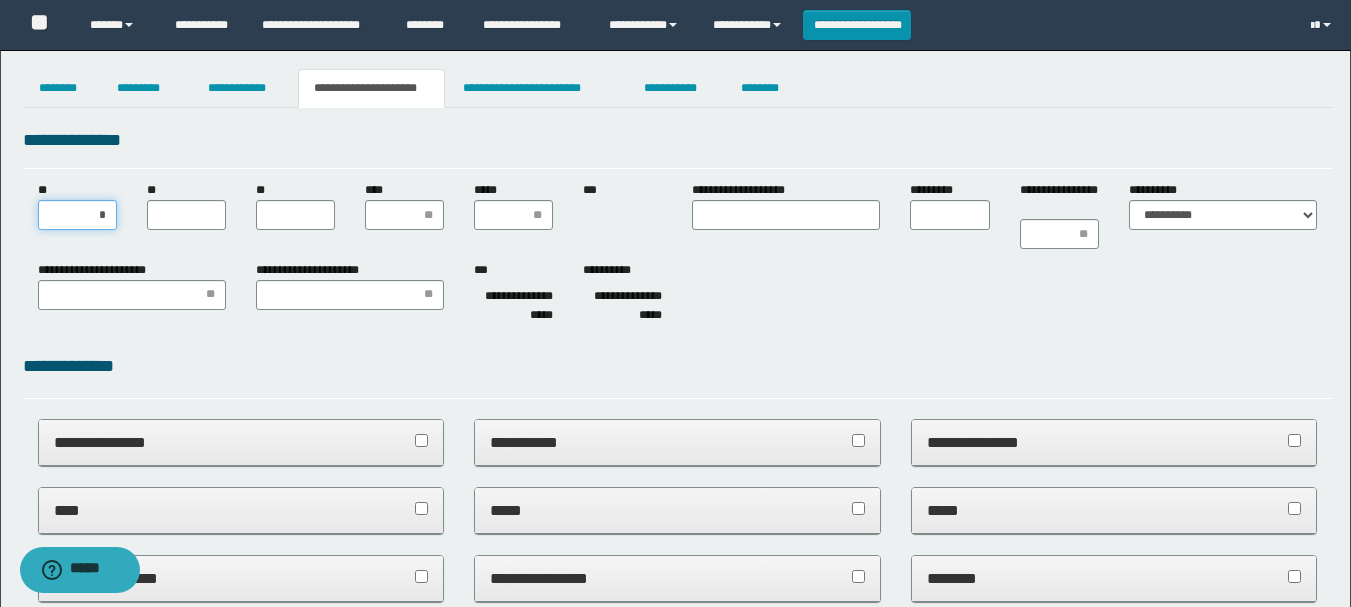 type on "**" 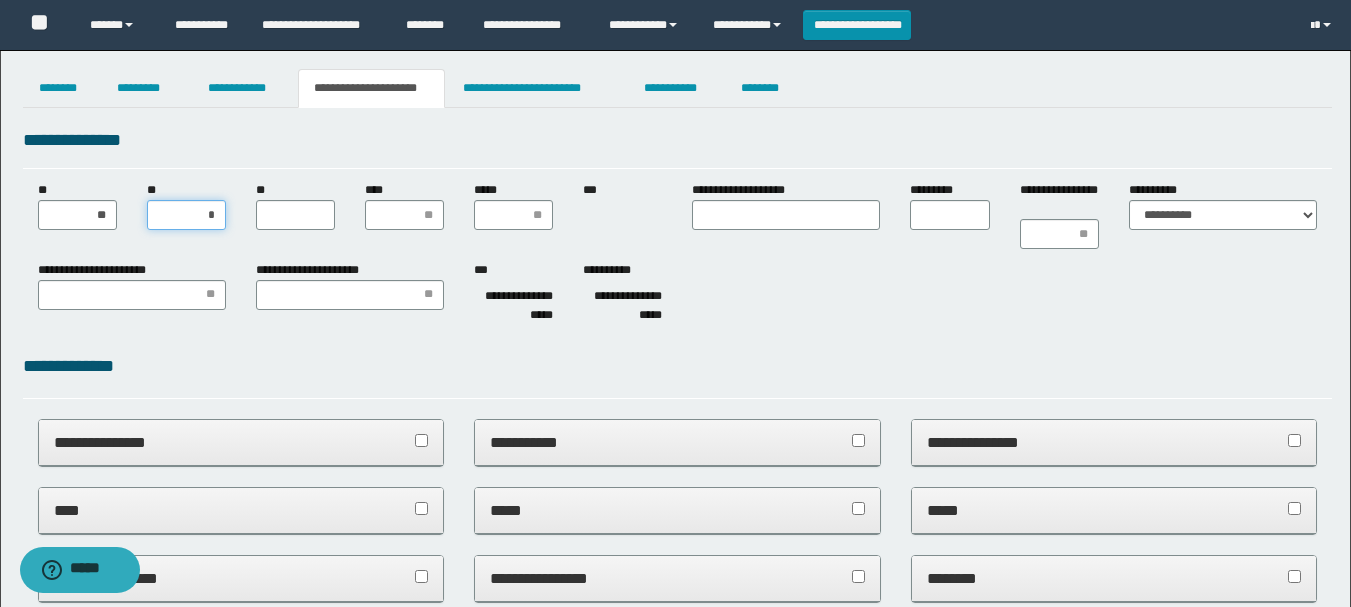 type on "**" 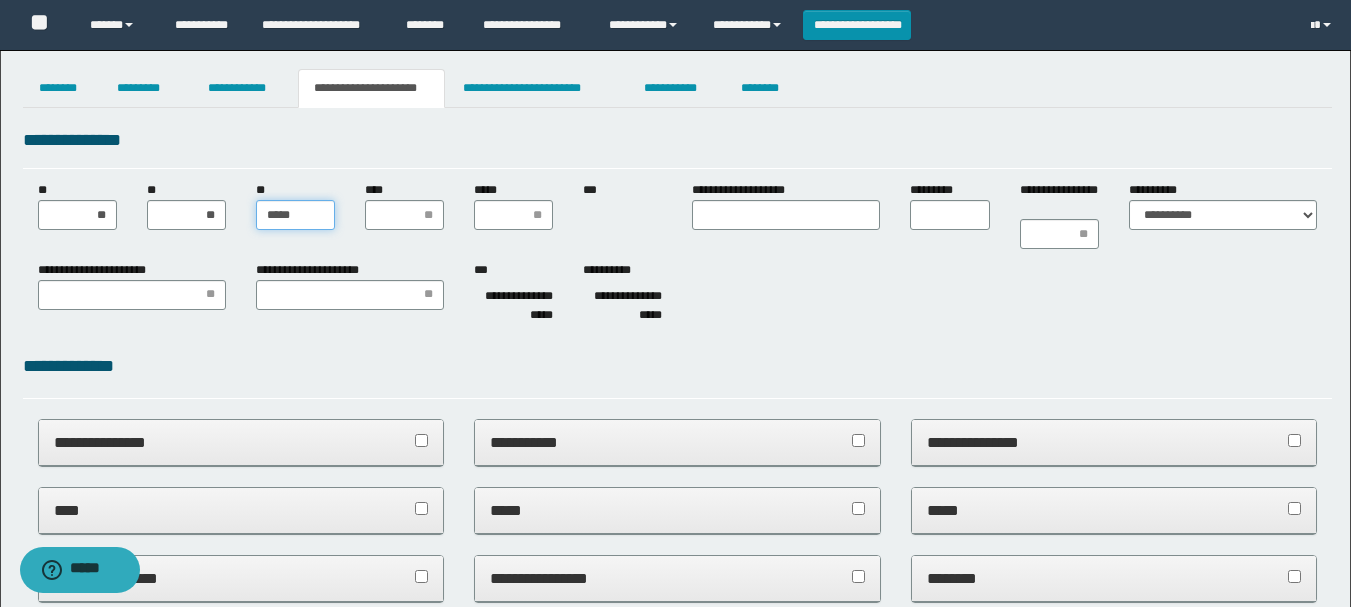 type on "******" 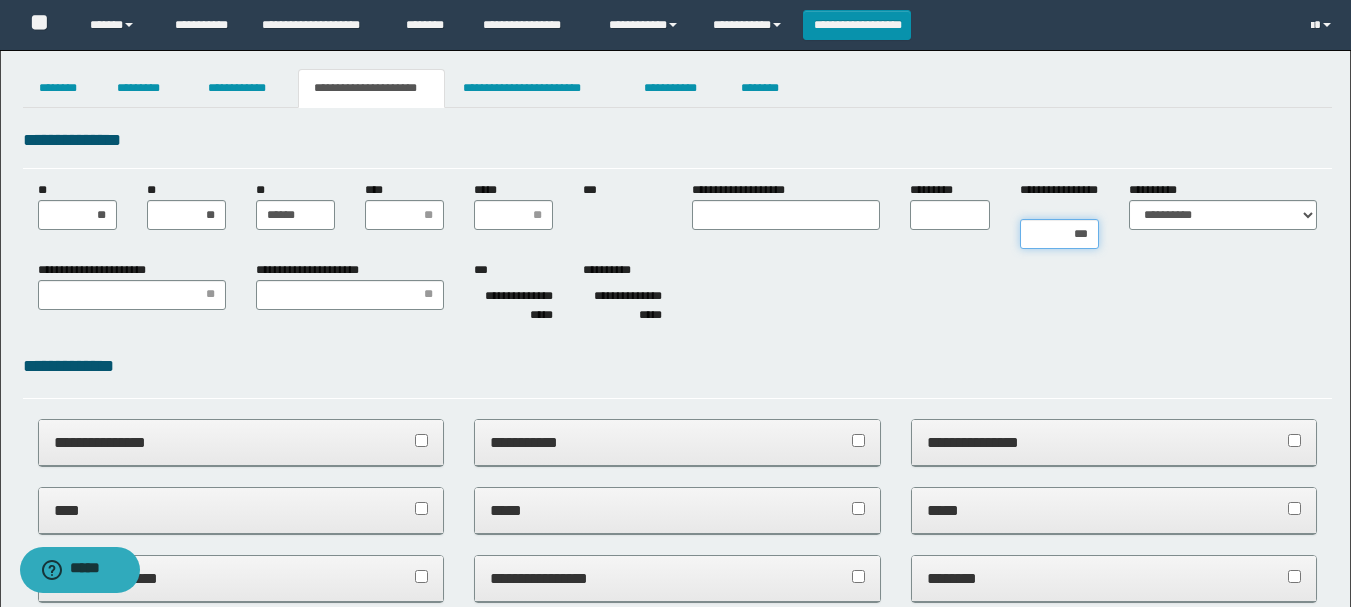 type on "****" 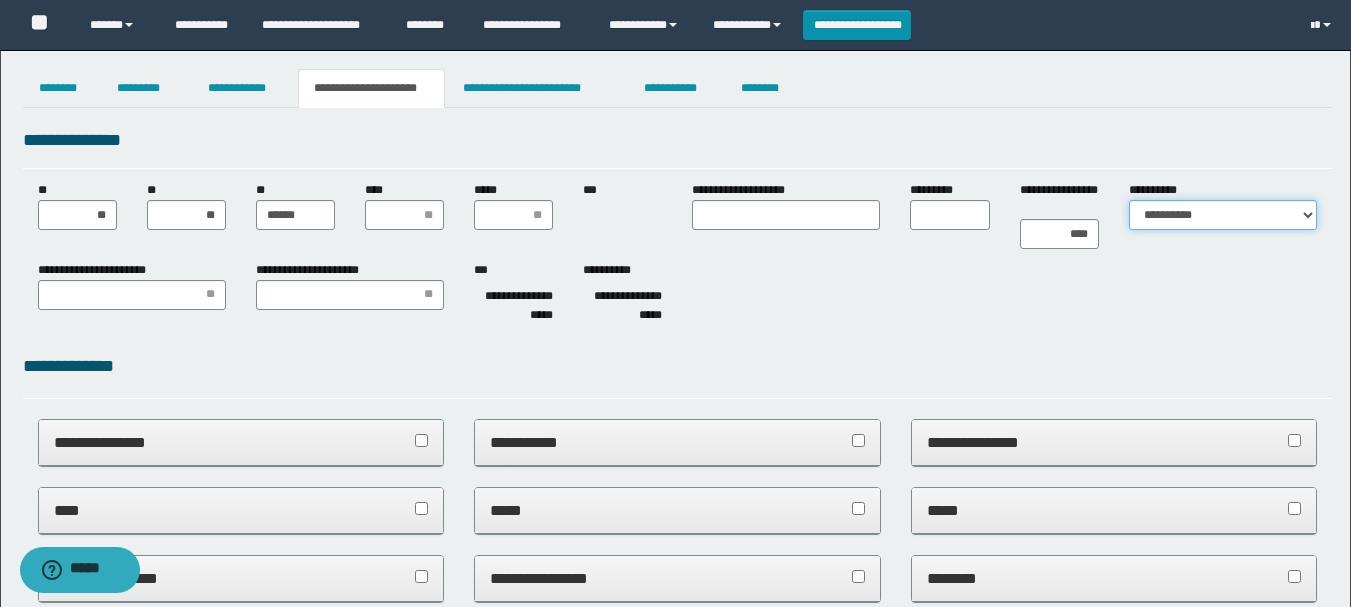 select on "*" 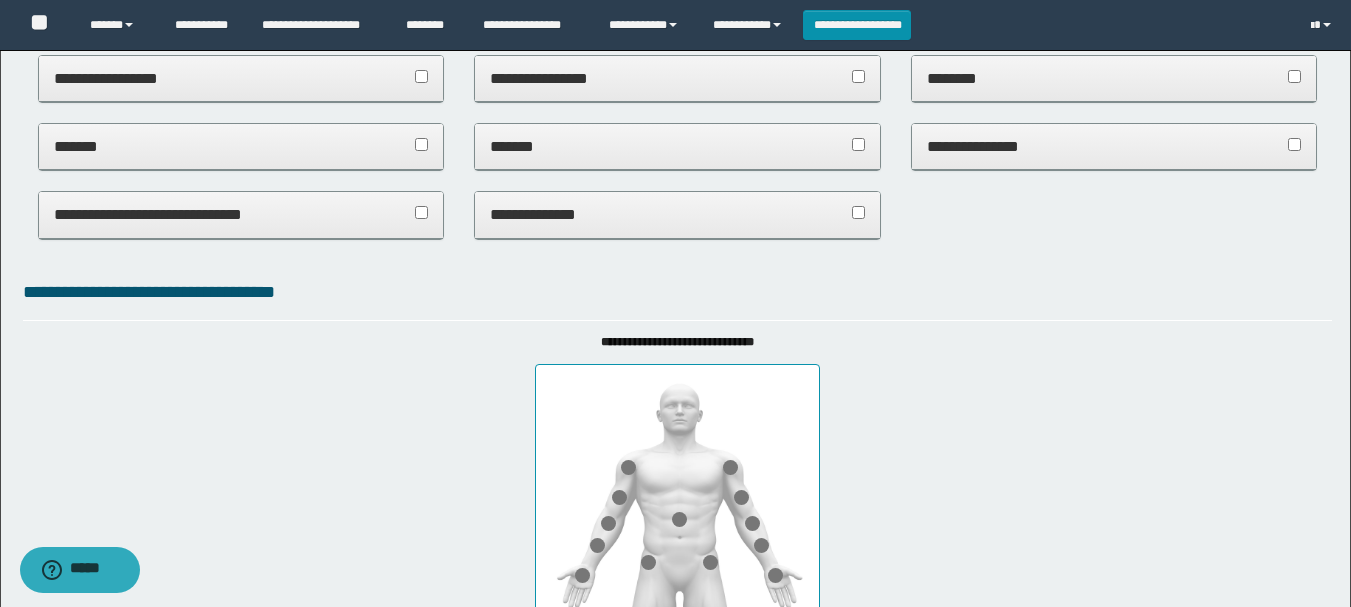 scroll, scrollTop: 900, scrollLeft: 0, axis: vertical 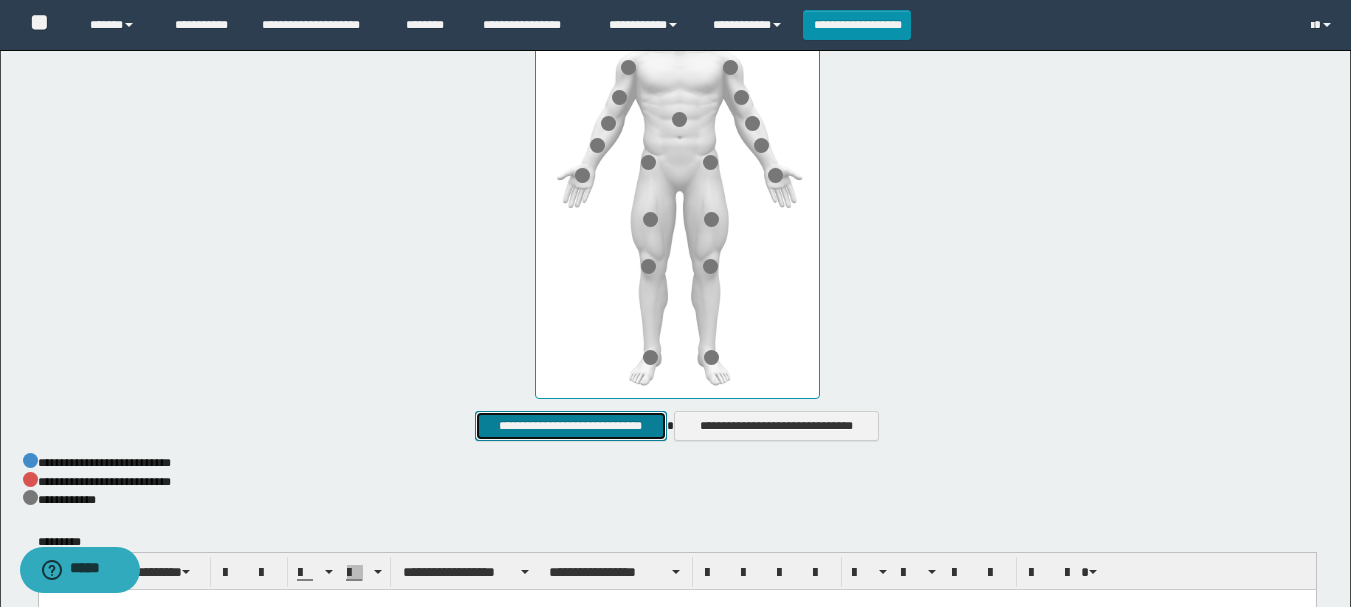 click on "**********" at bounding box center (570, 426) 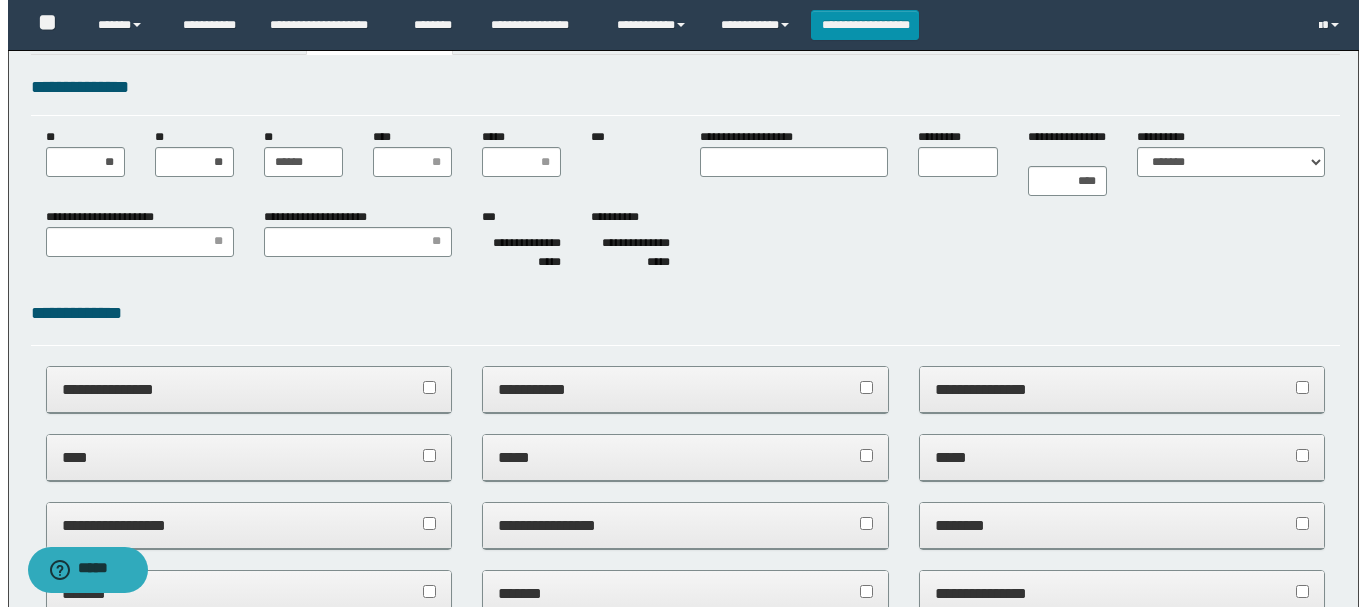scroll, scrollTop: 0, scrollLeft: 0, axis: both 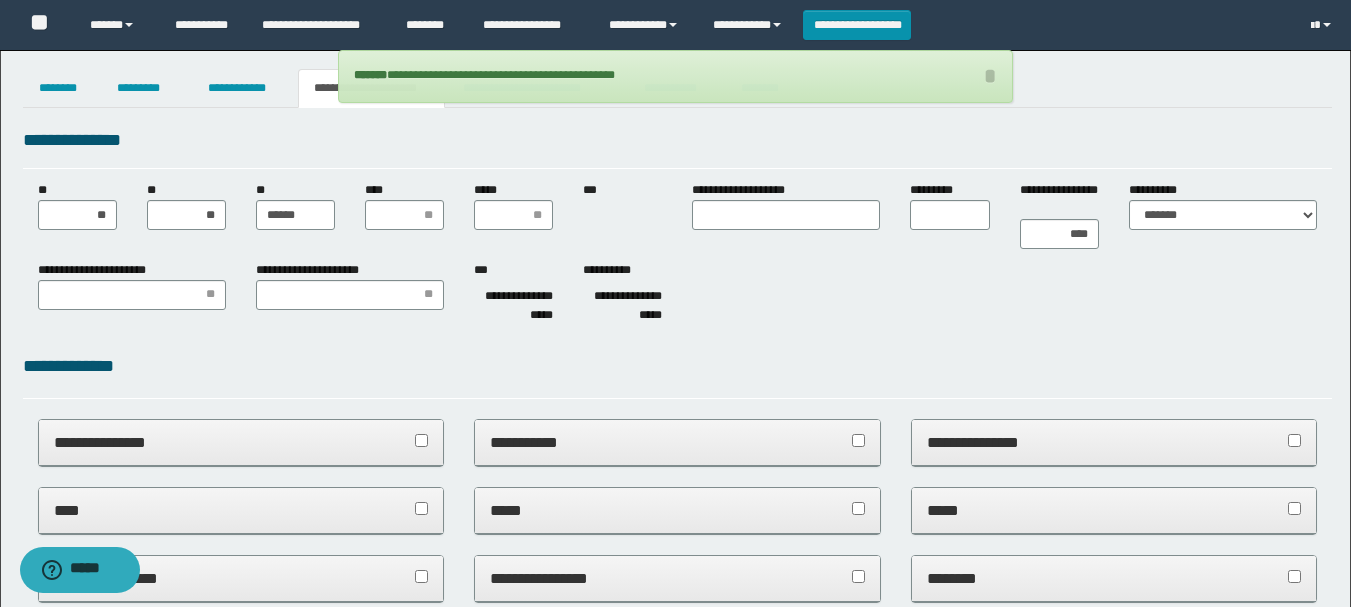 click on "**********" at bounding box center [676, 76] 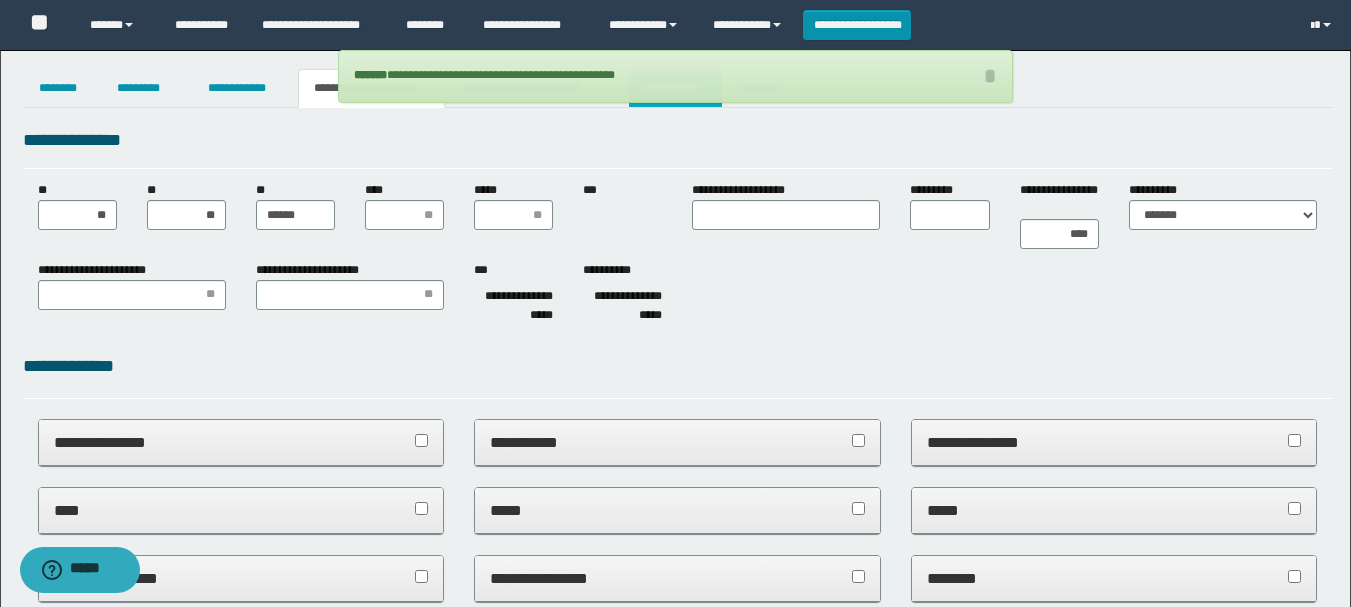 click on "**********" at bounding box center (675, 88) 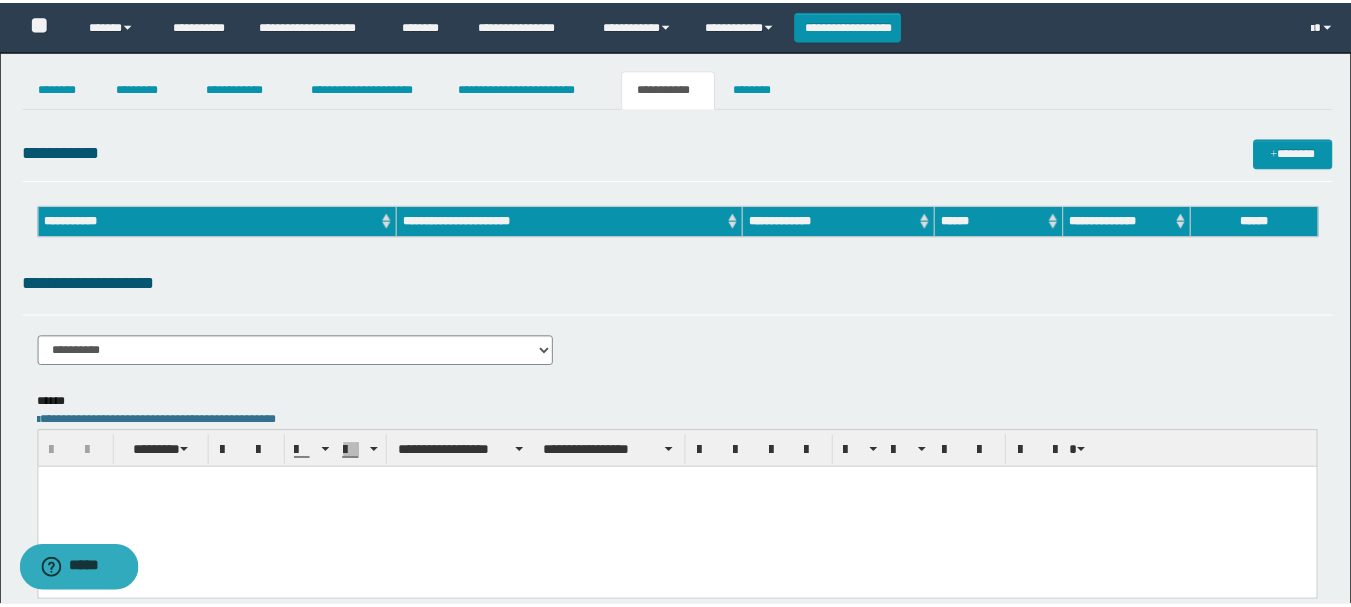scroll, scrollTop: 0, scrollLeft: 0, axis: both 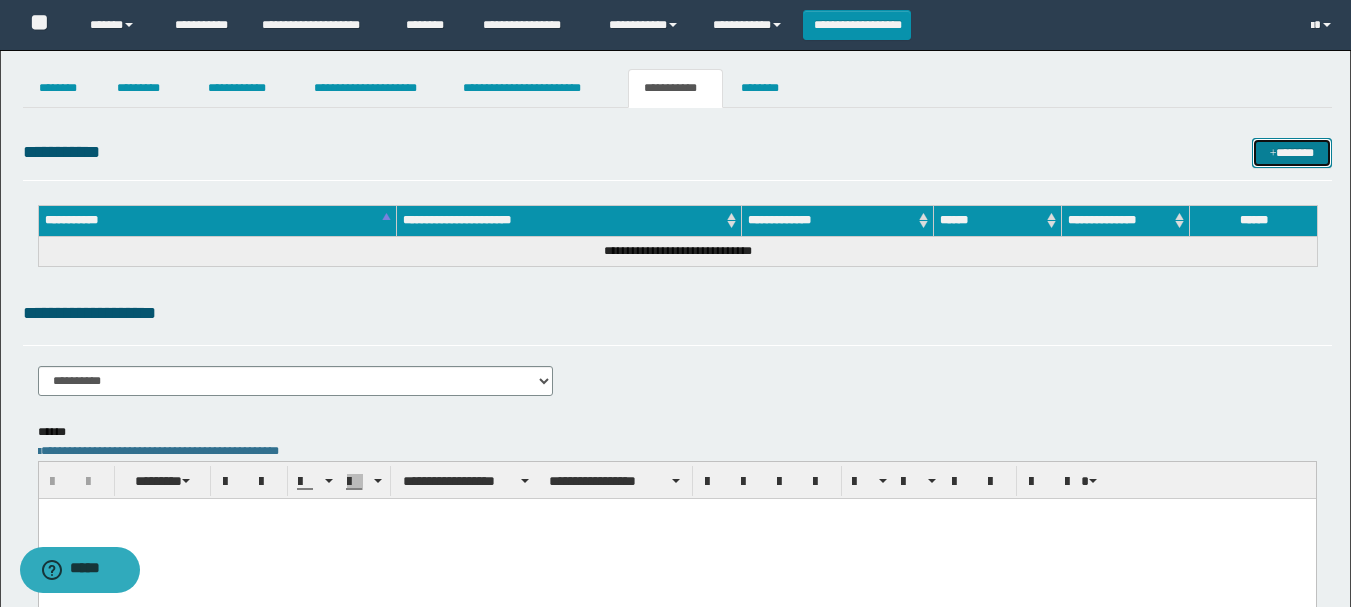 drag, startPoint x: 1268, startPoint y: 154, endPoint x: 1211, endPoint y: 167, distance: 58.463665 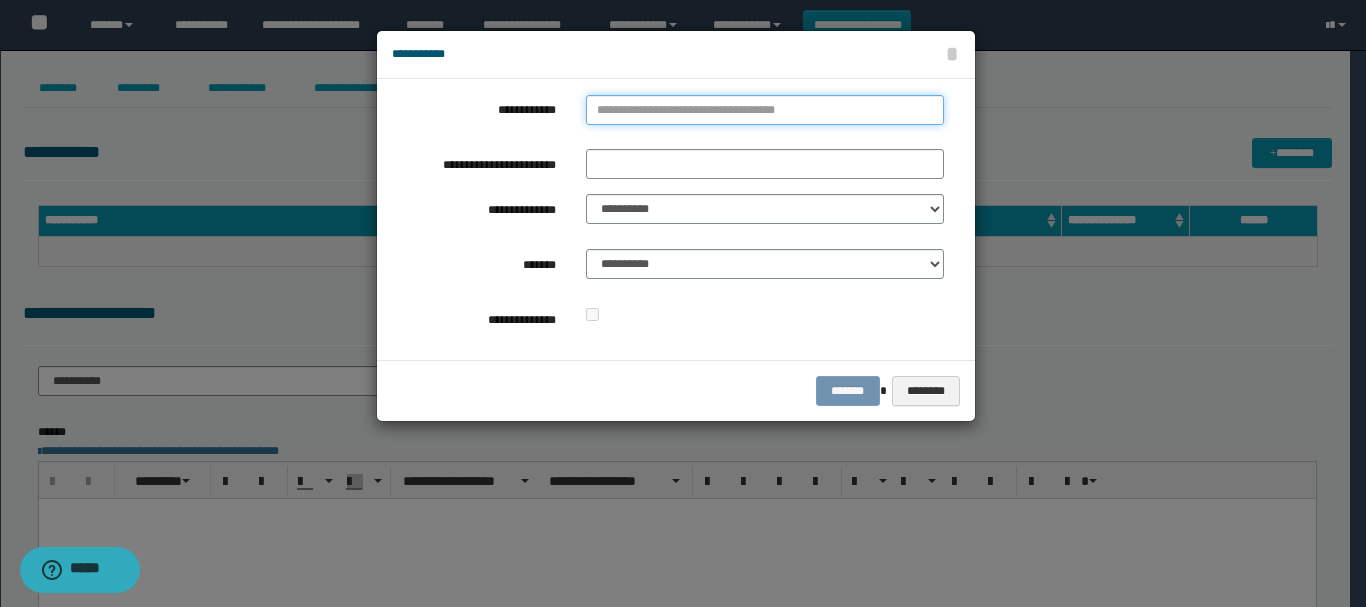 click on "**********" at bounding box center (765, 110) 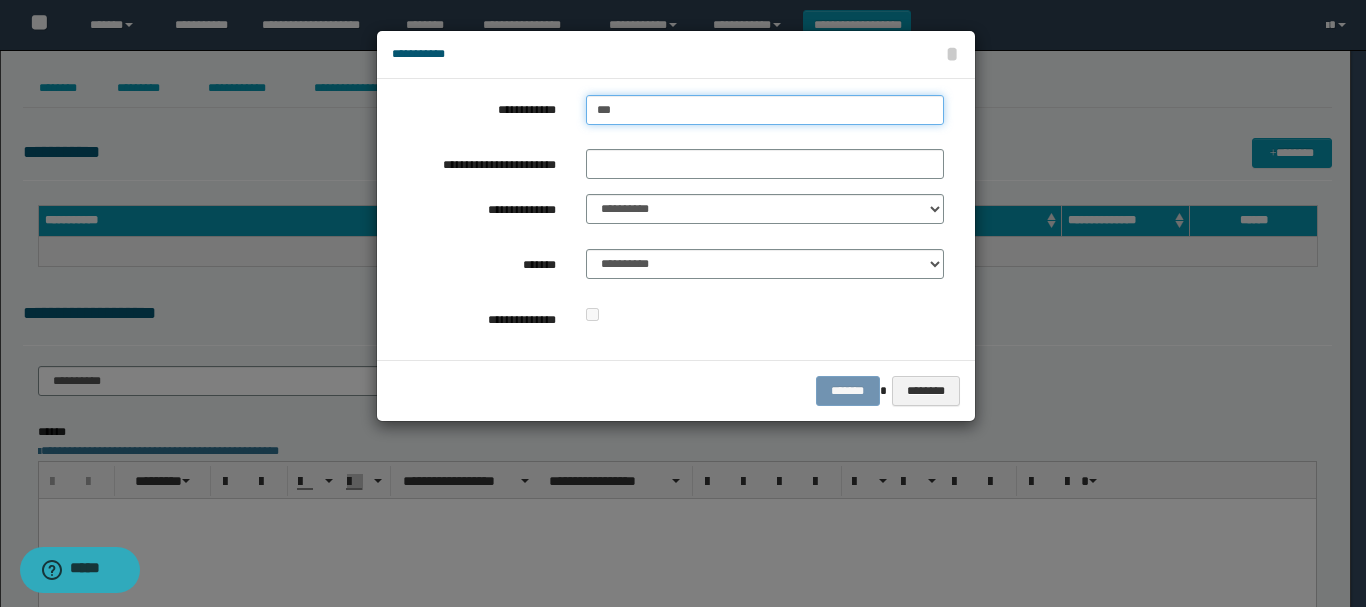 type on "****" 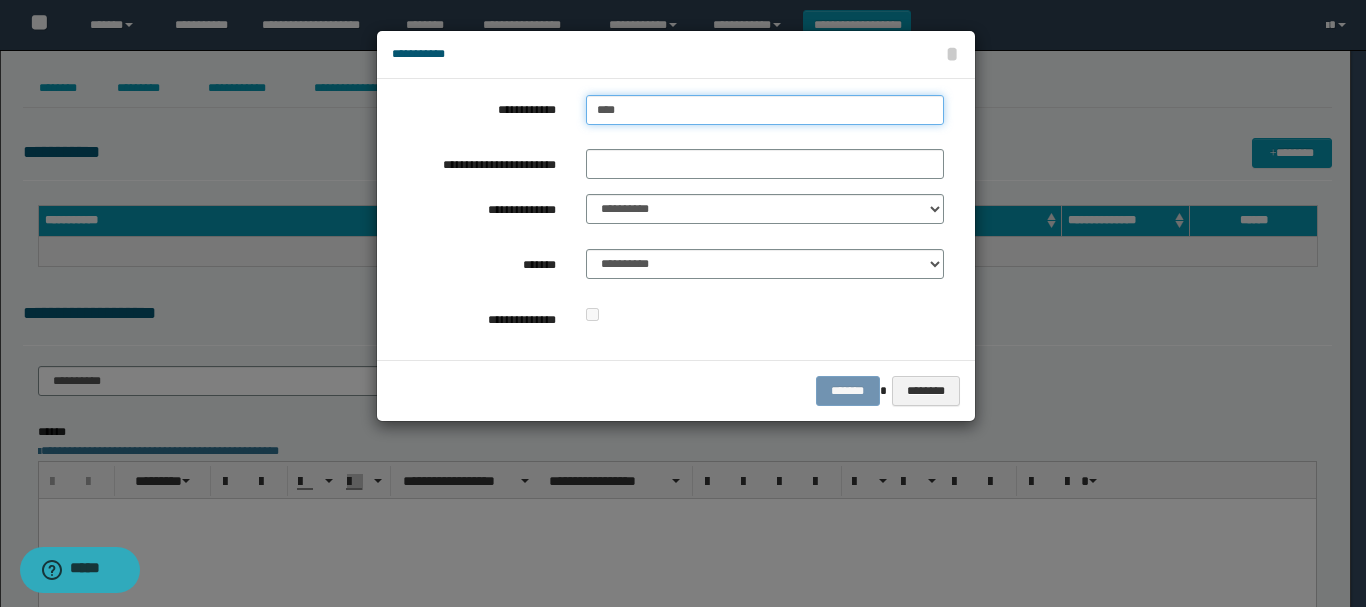 type on "****" 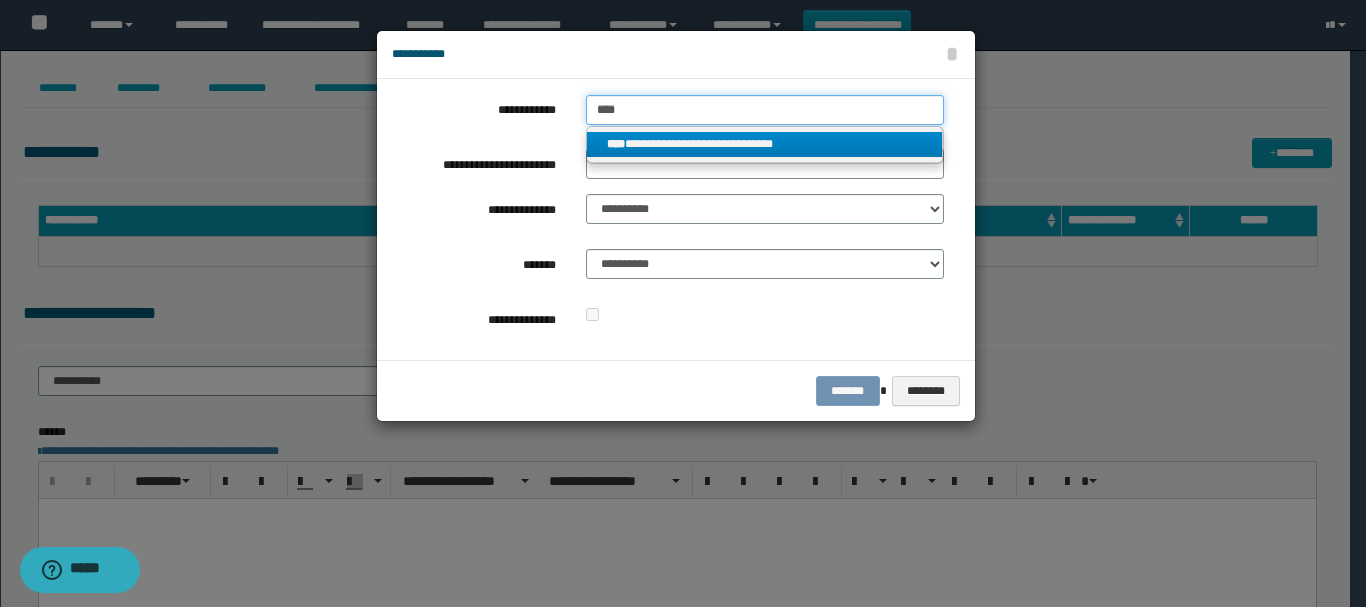 type on "****" 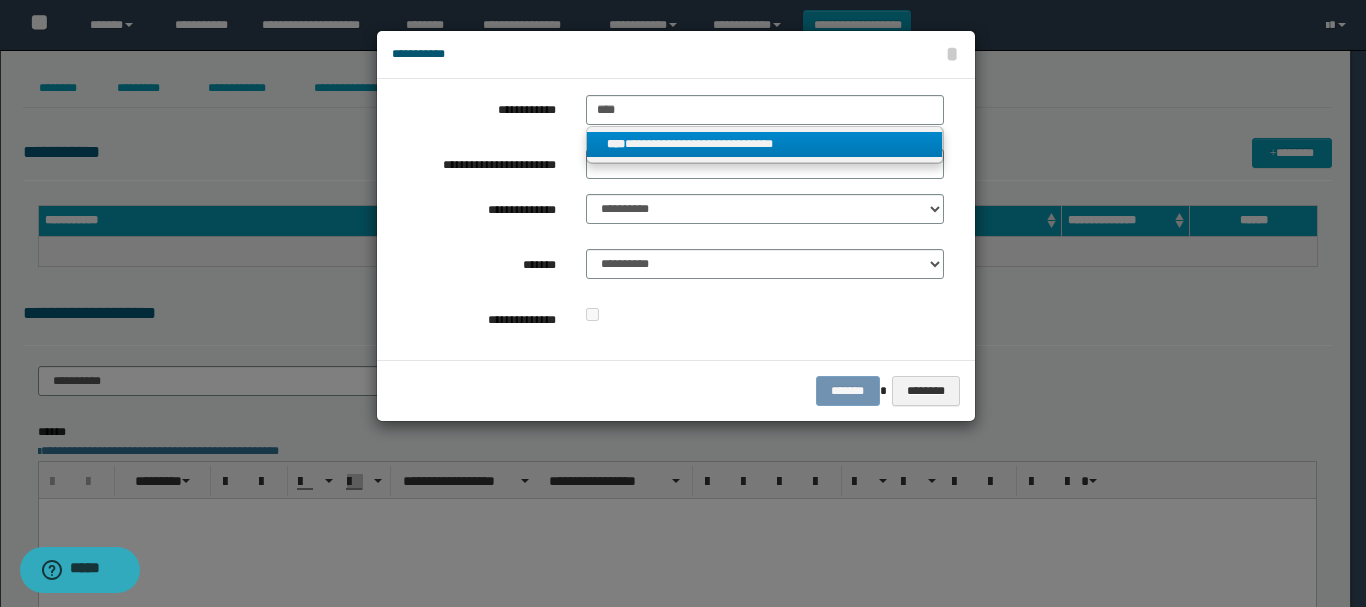 click on "**********" at bounding box center [765, 144] 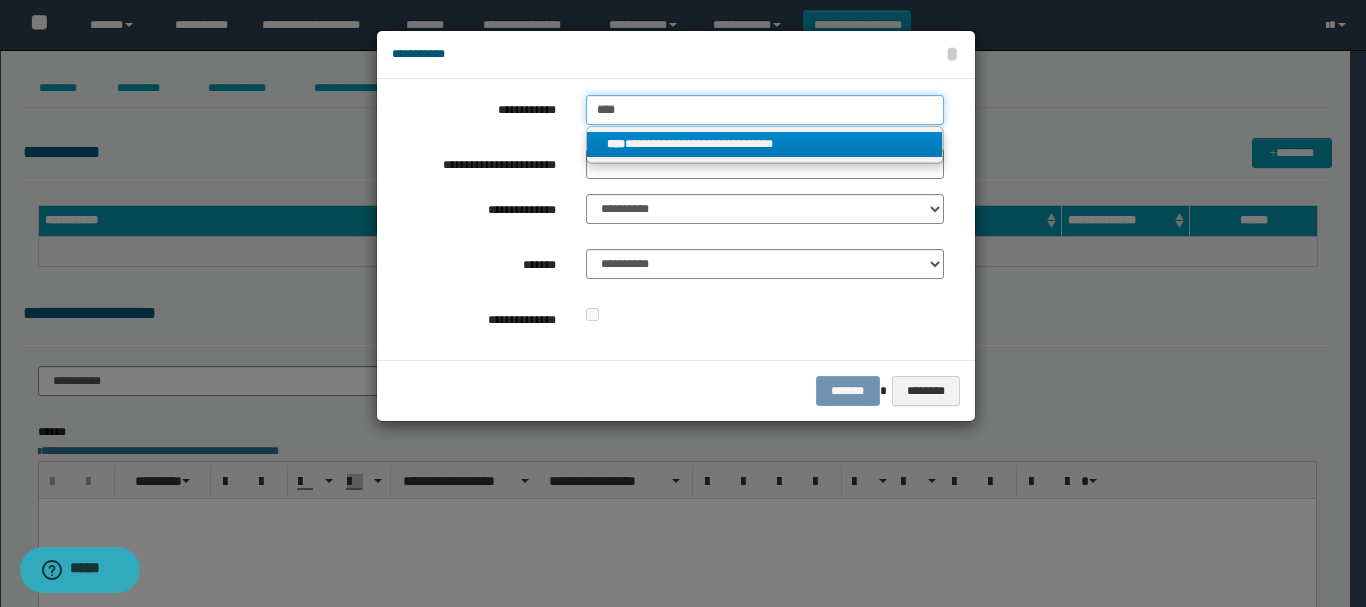 type 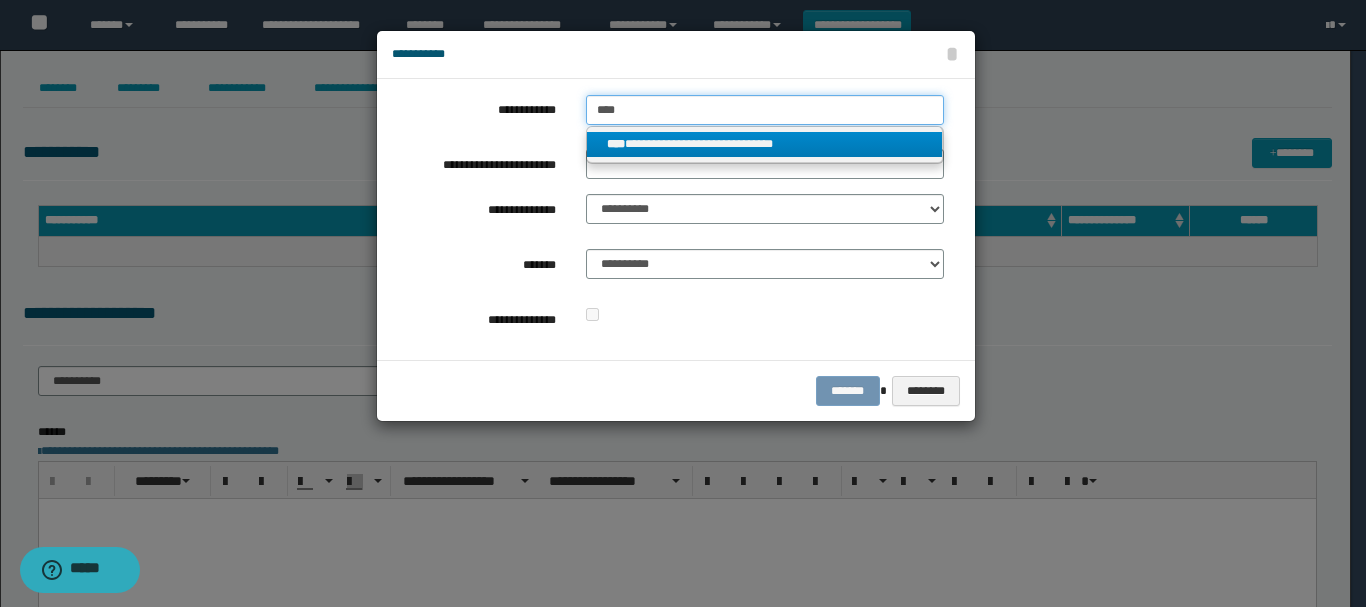 type on "**********" 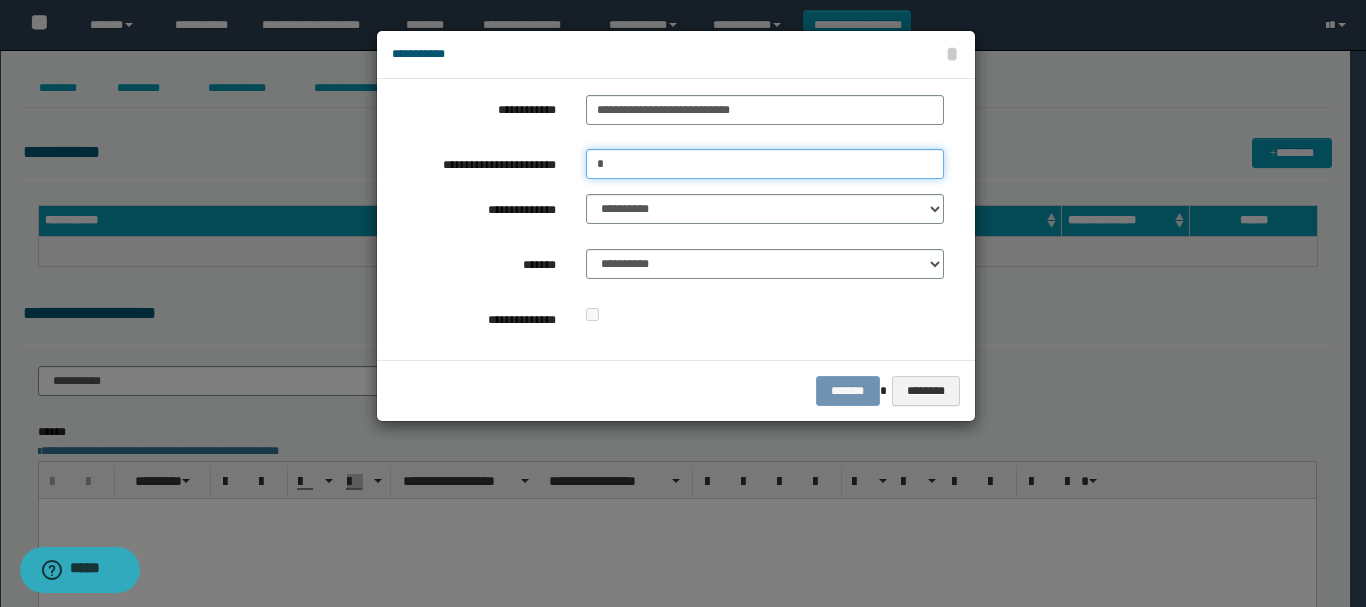 type on "*" 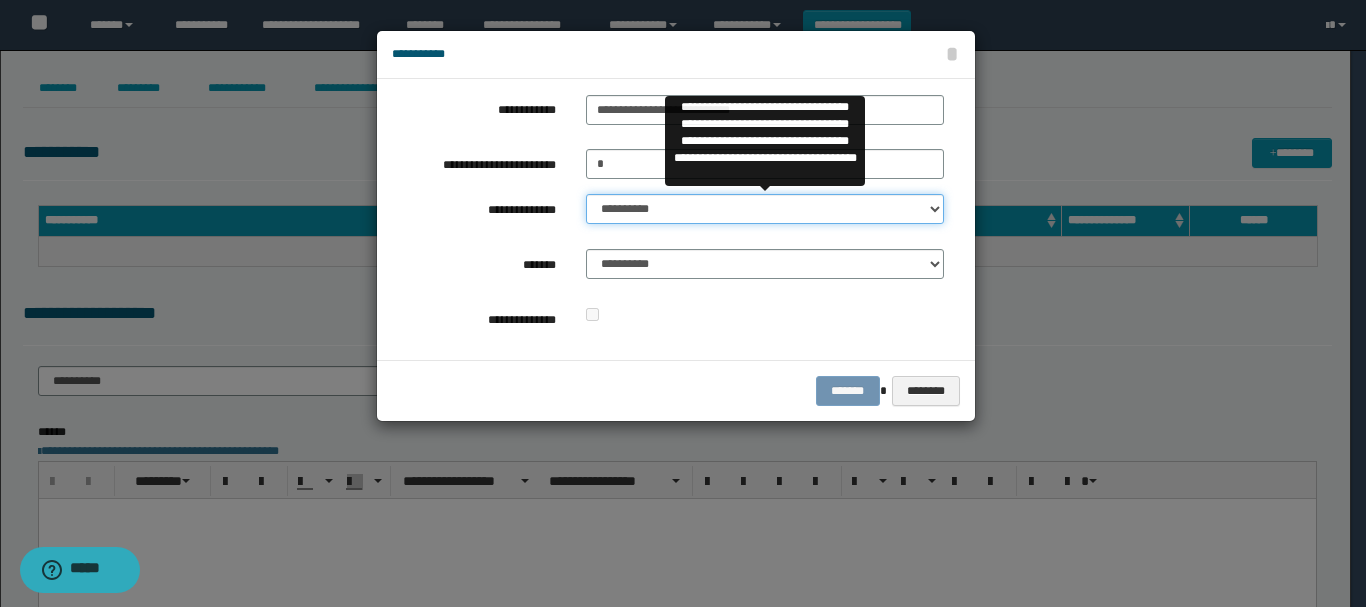 select on "**" 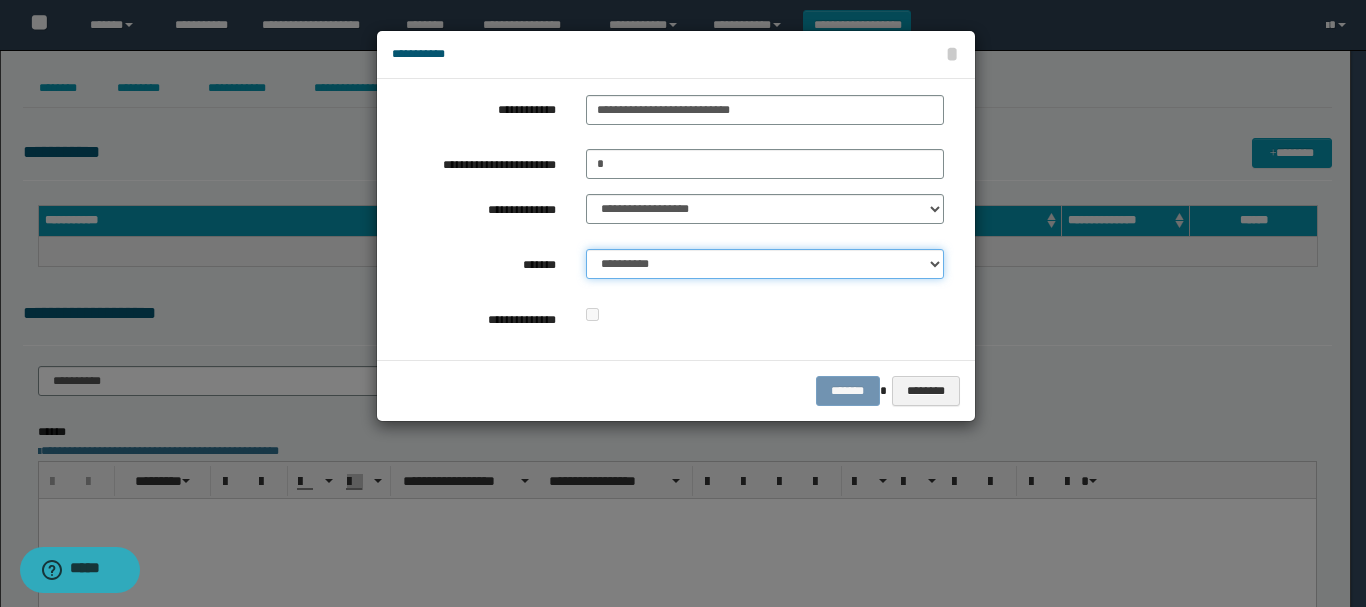 select on "*" 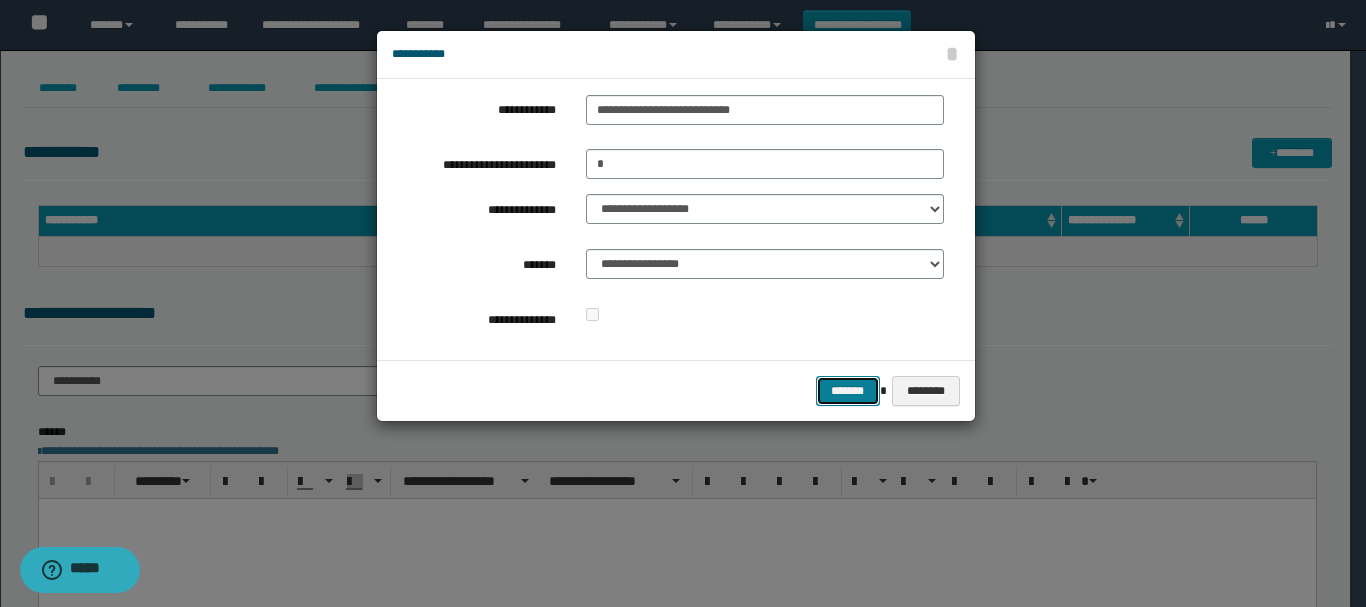 type 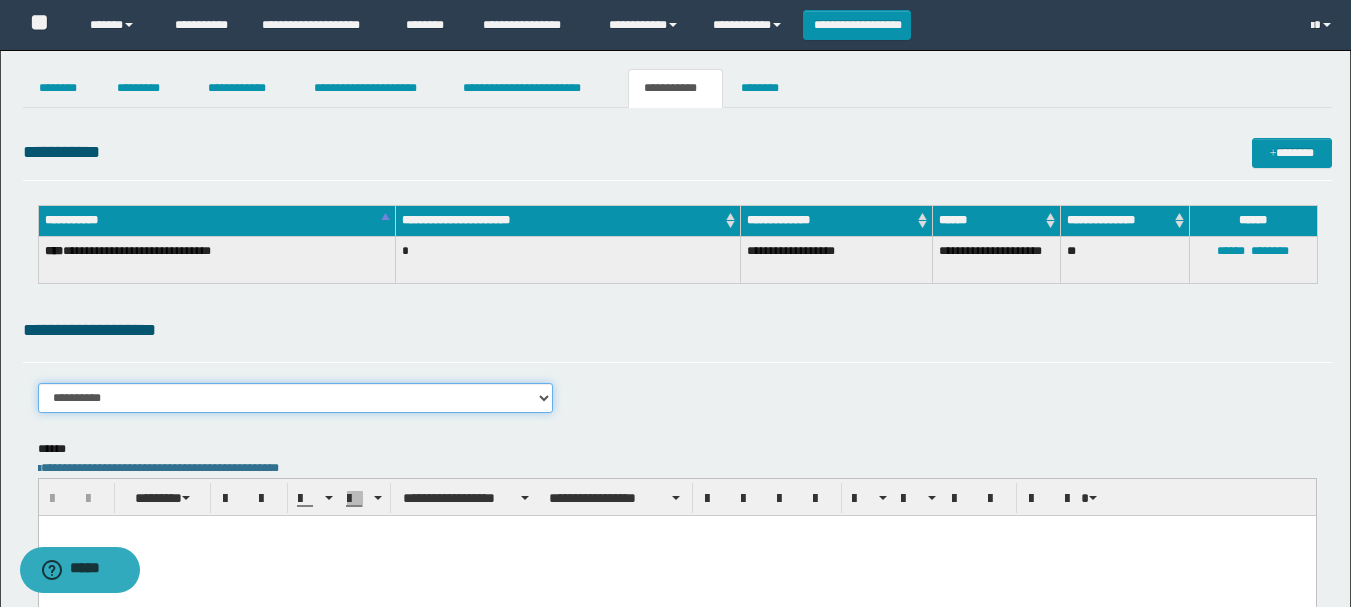 click on "**********" at bounding box center [296, 398] 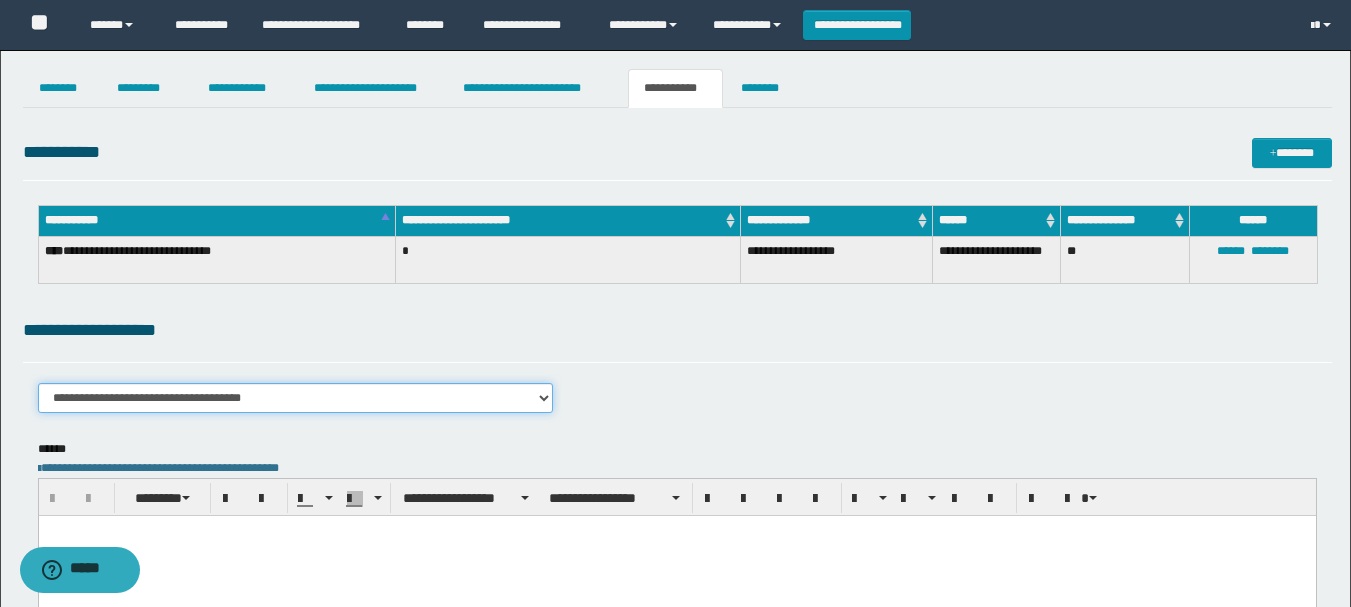 click on "**********" at bounding box center [296, 398] 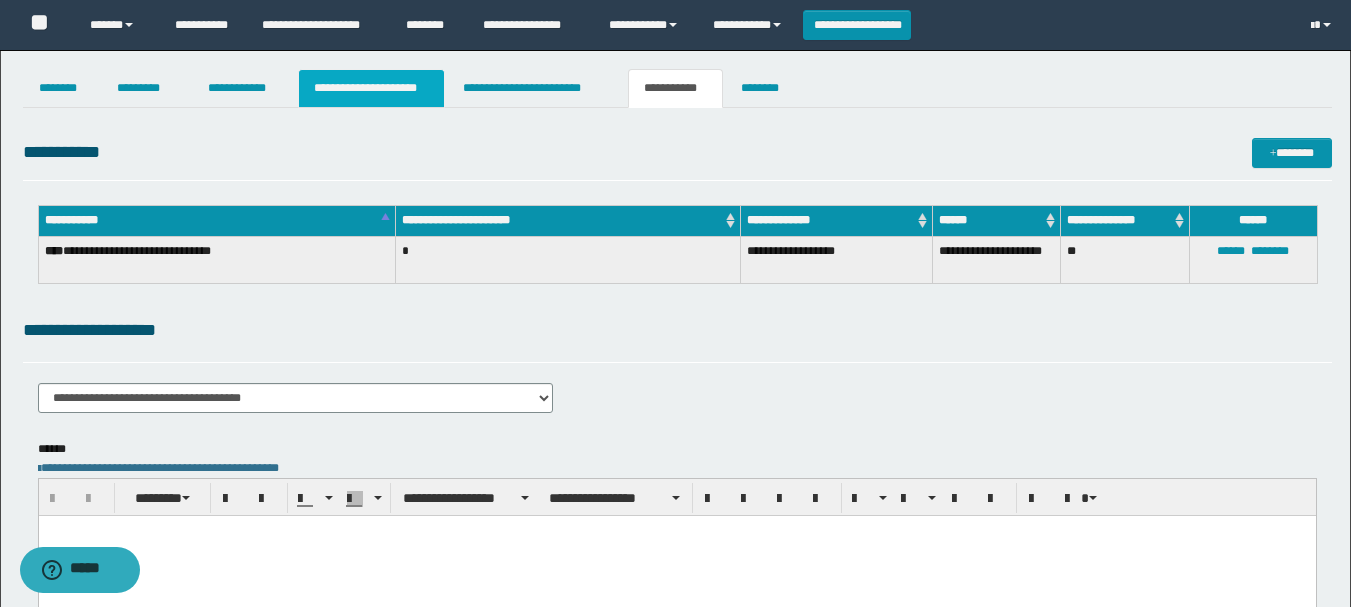 click on "**********" at bounding box center [371, 88] 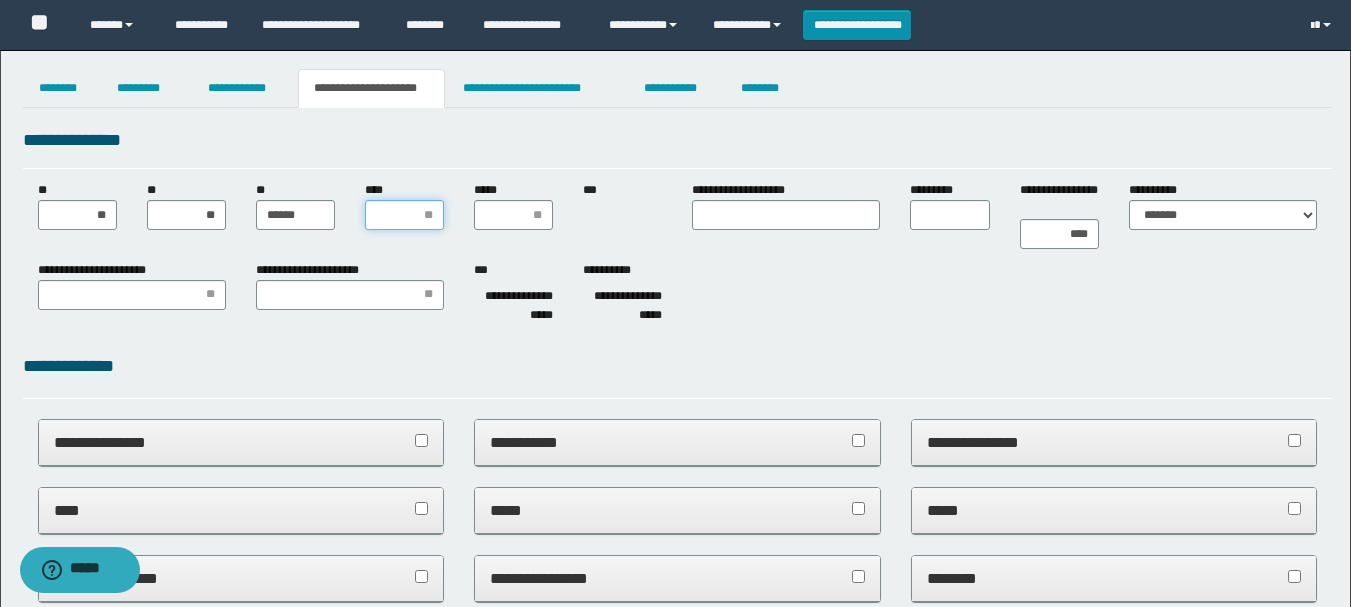 drag, startPoint x: 393, startPoint y: 214, endPoint x: 1257, endPoint y: 181, distance: 864.63 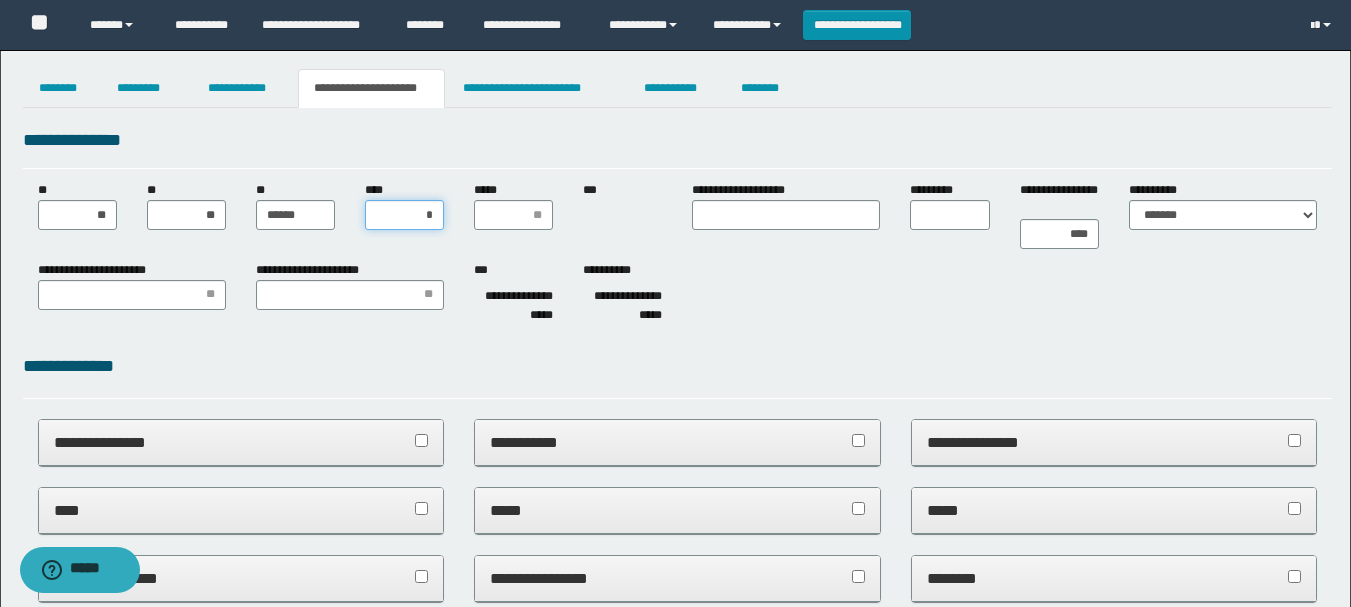 type on "**" 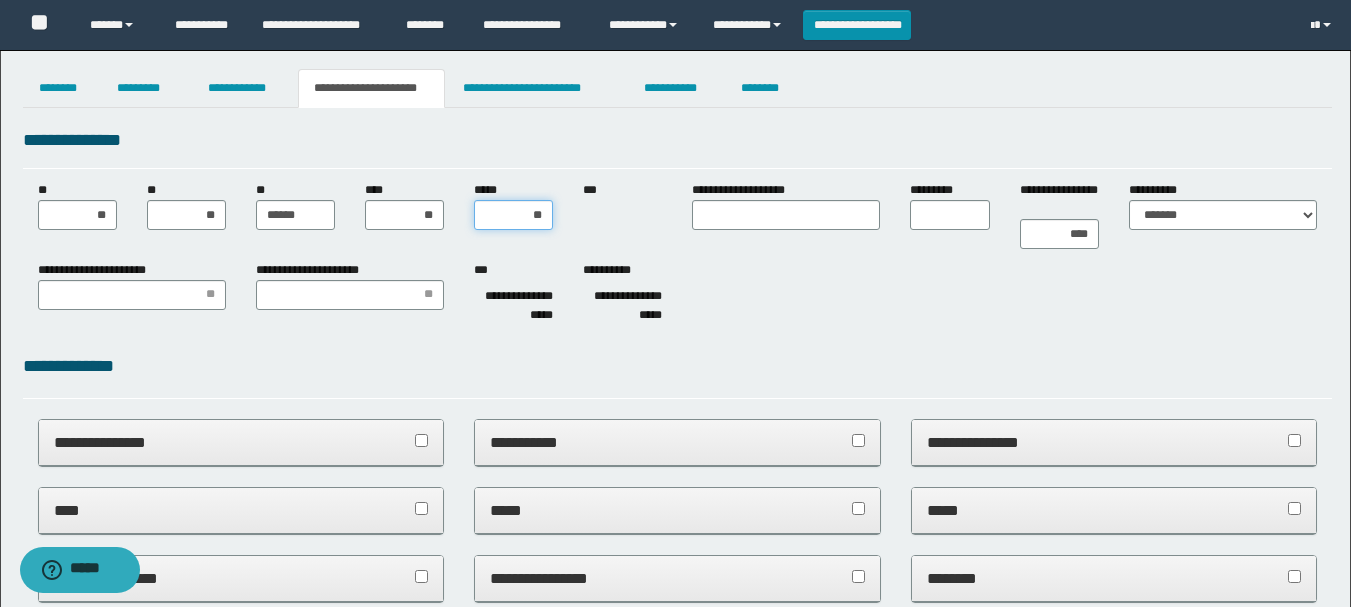 type on "***" 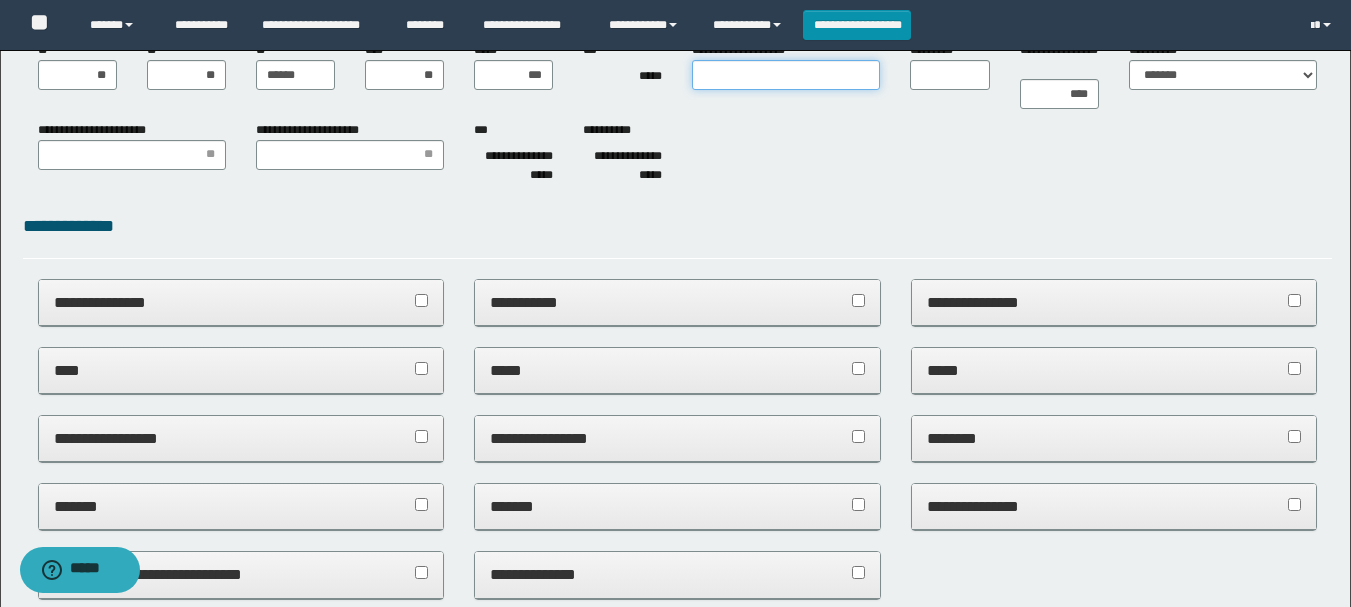 scroll, scrollTop: 0, scrollLeft: 0, axis: both 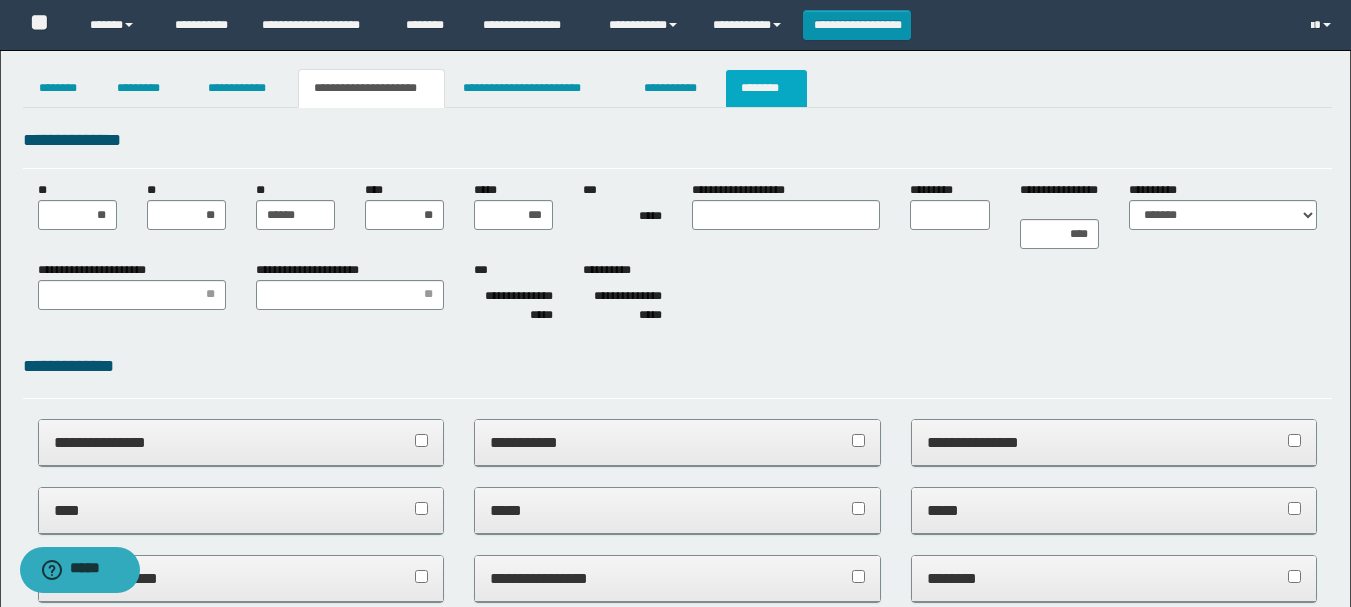 click on "********" at bounding box center [766, 88] 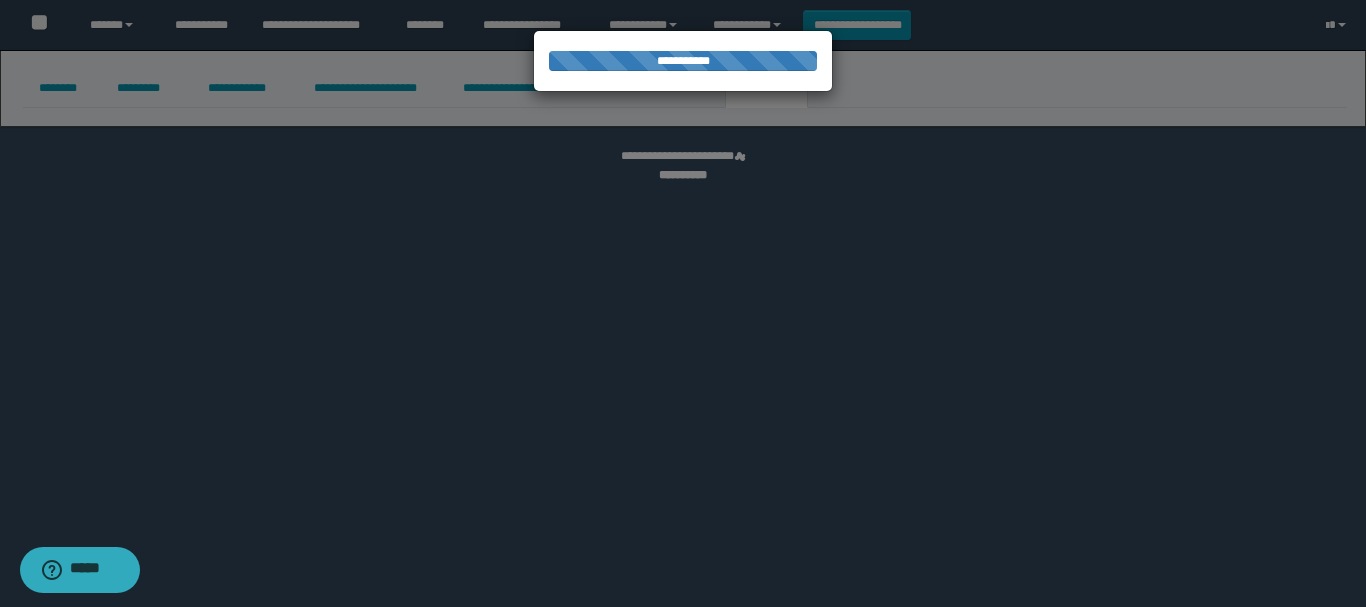select 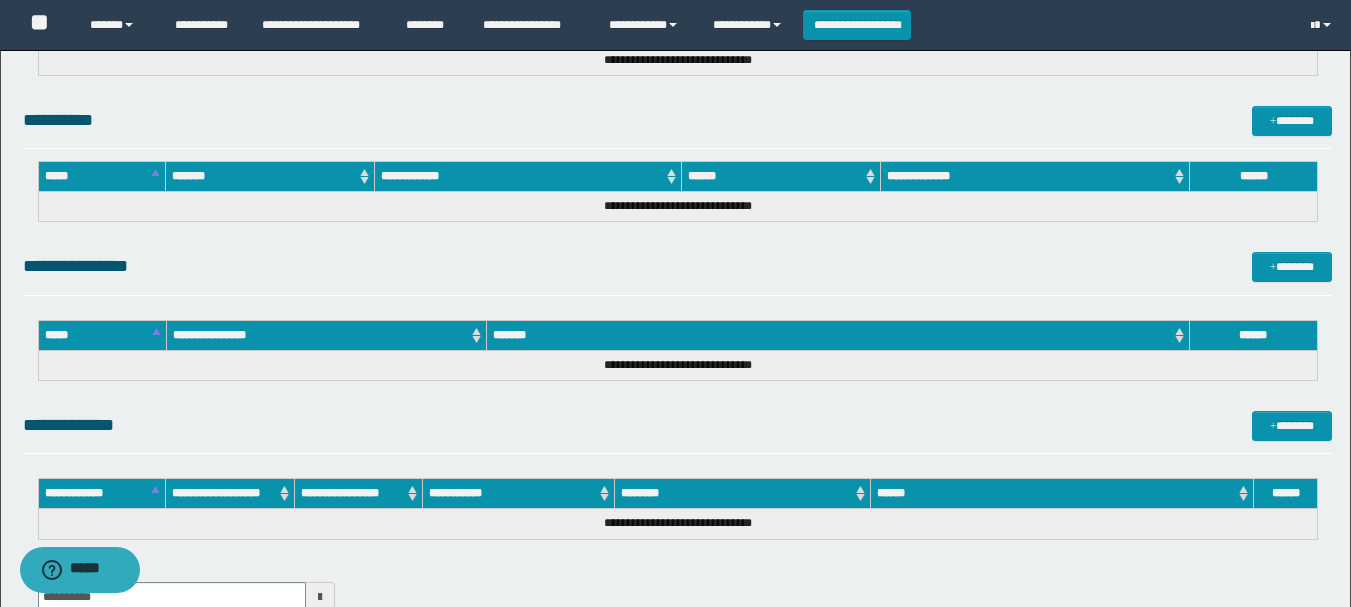 scroll, scrollTop: 917, scrollLeft: 0, axis: vertical 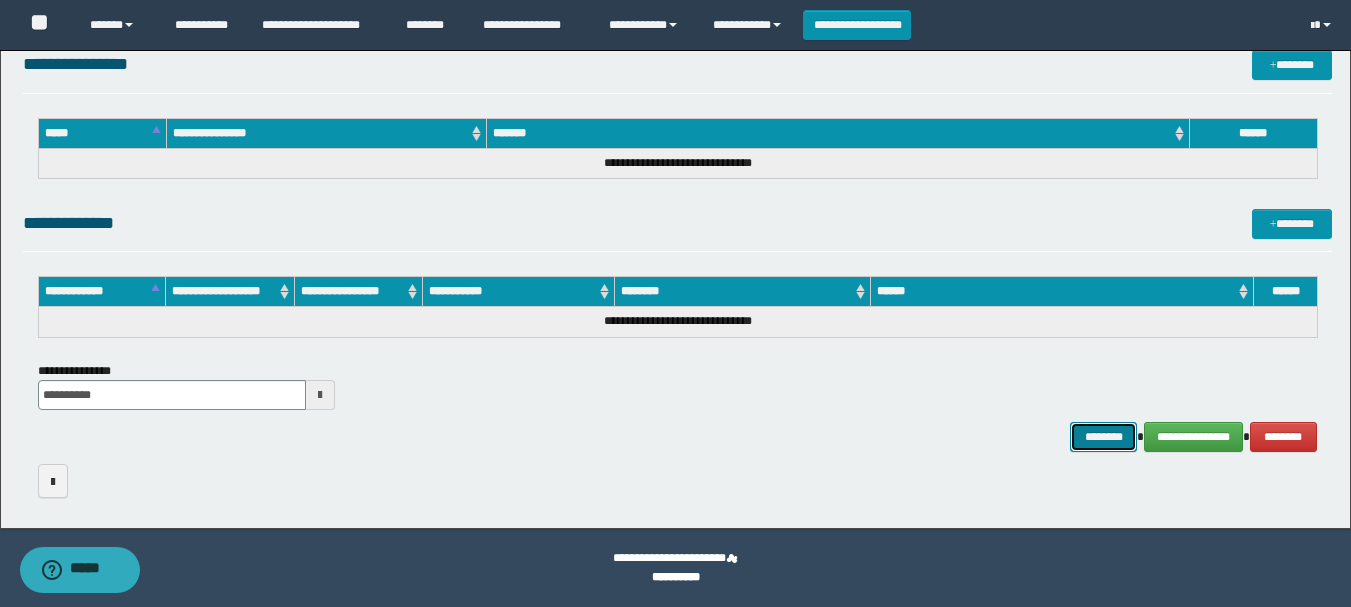 click on "********" at bounding box center [1104, 437] 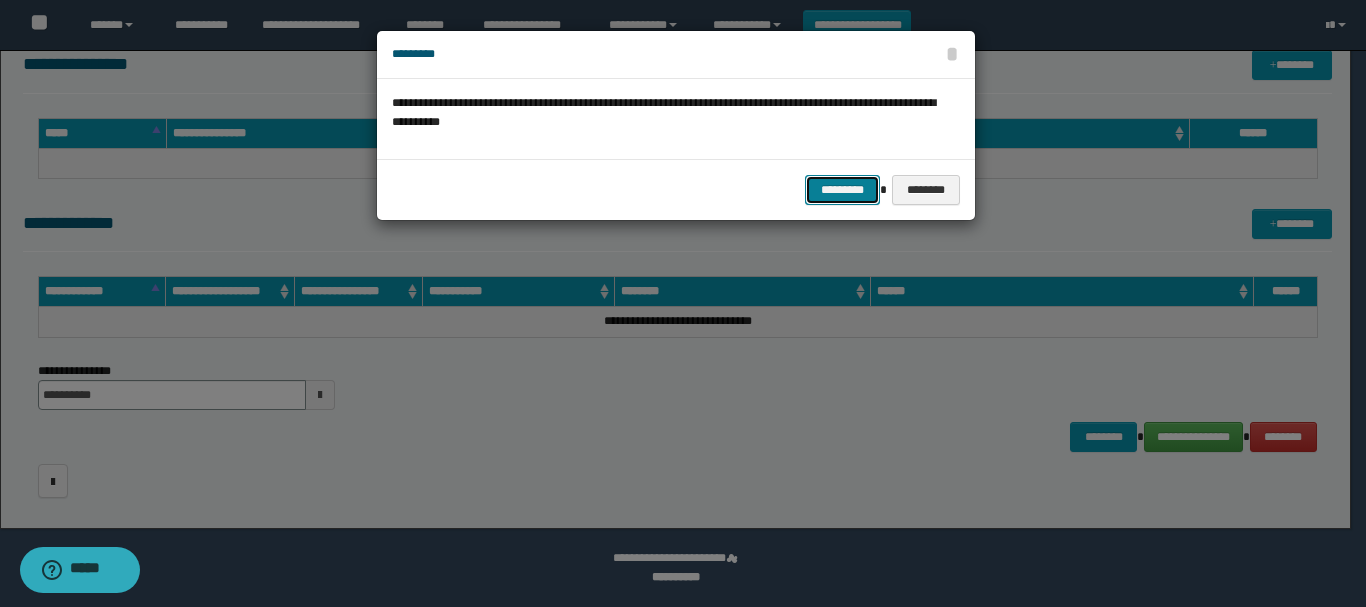 click on "*********" at bounding box center [842, 190] 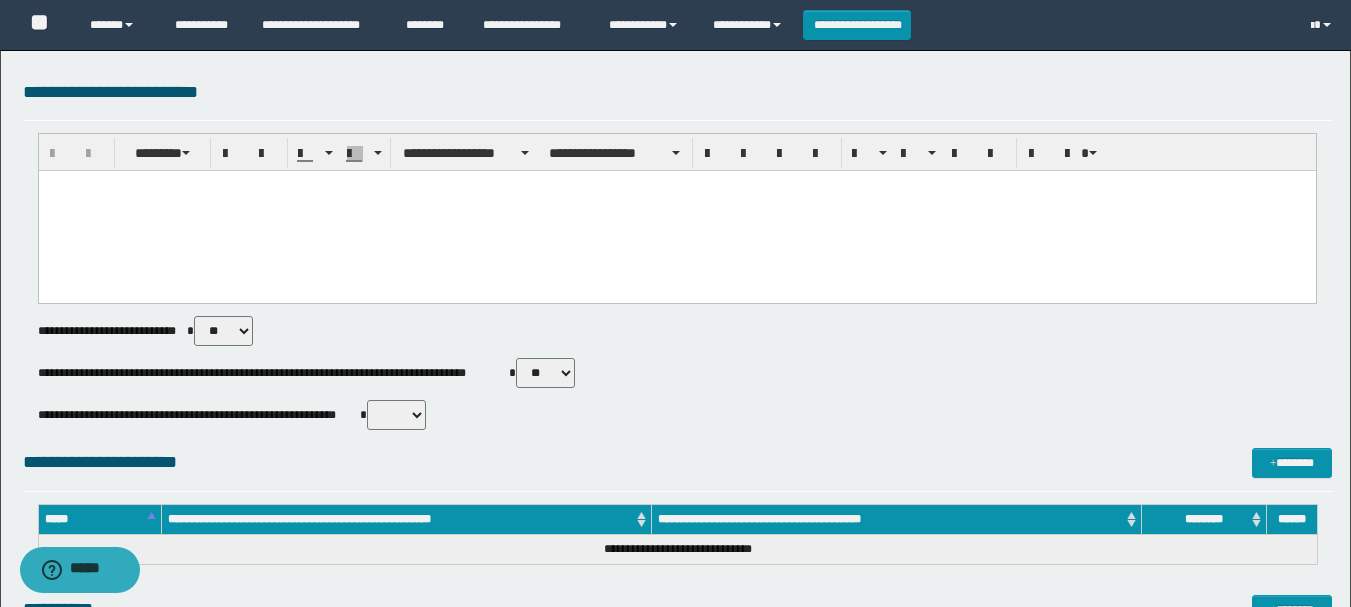 scroll, scrollTop: 217, scrollLeft: 0, axis: vertical 